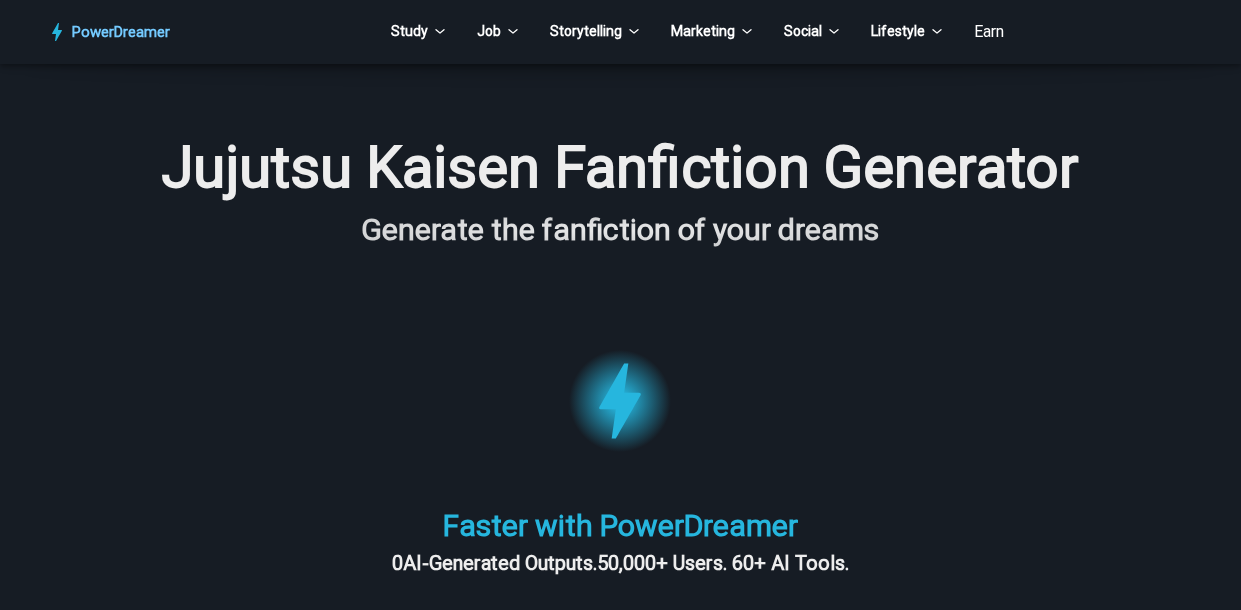 scroll, scrollTop: 512, scrollLeft: 0, axis: vertical 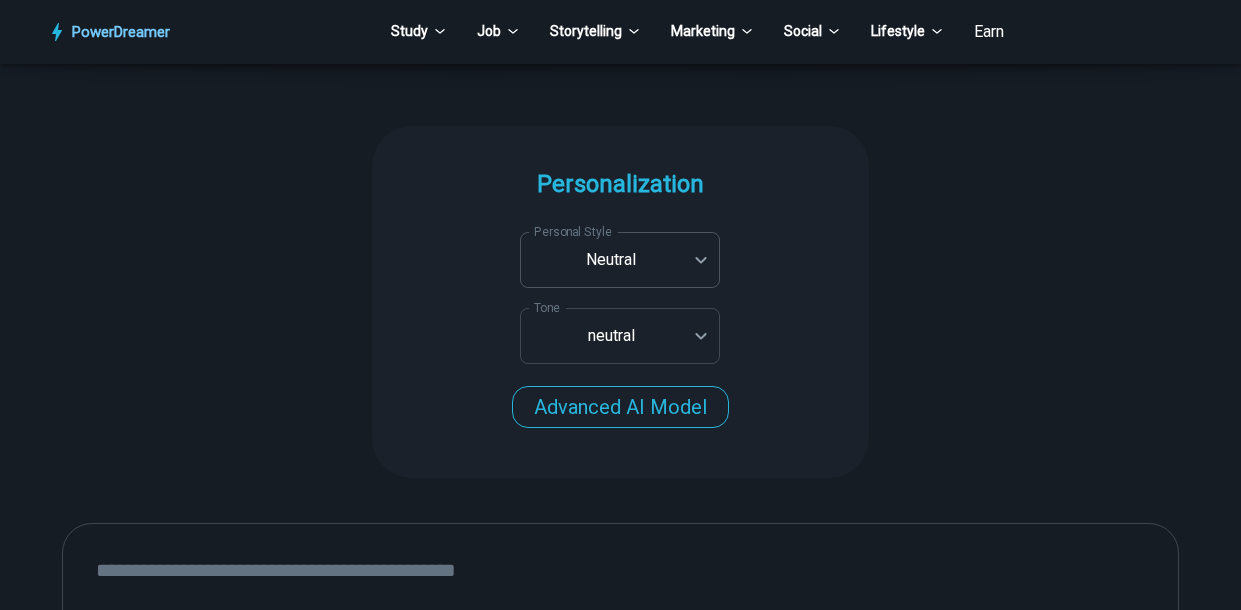 click on "**********" at bounding box center [620, 1404] 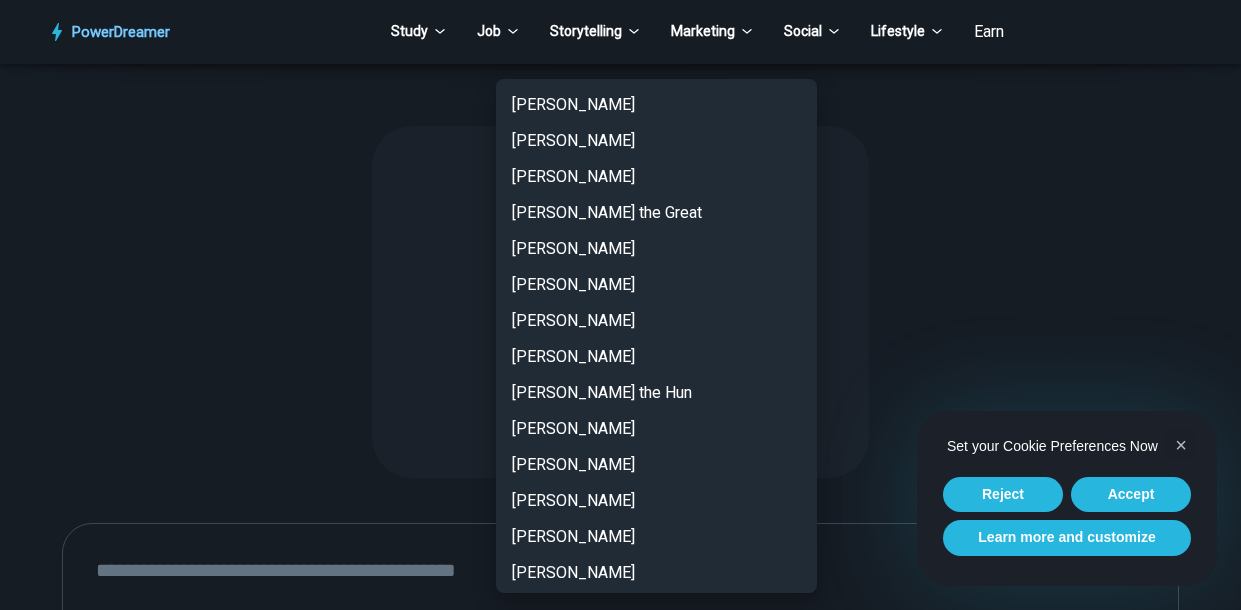 click on "[PERSON_NAME]" at bounding box center (656, 2913) 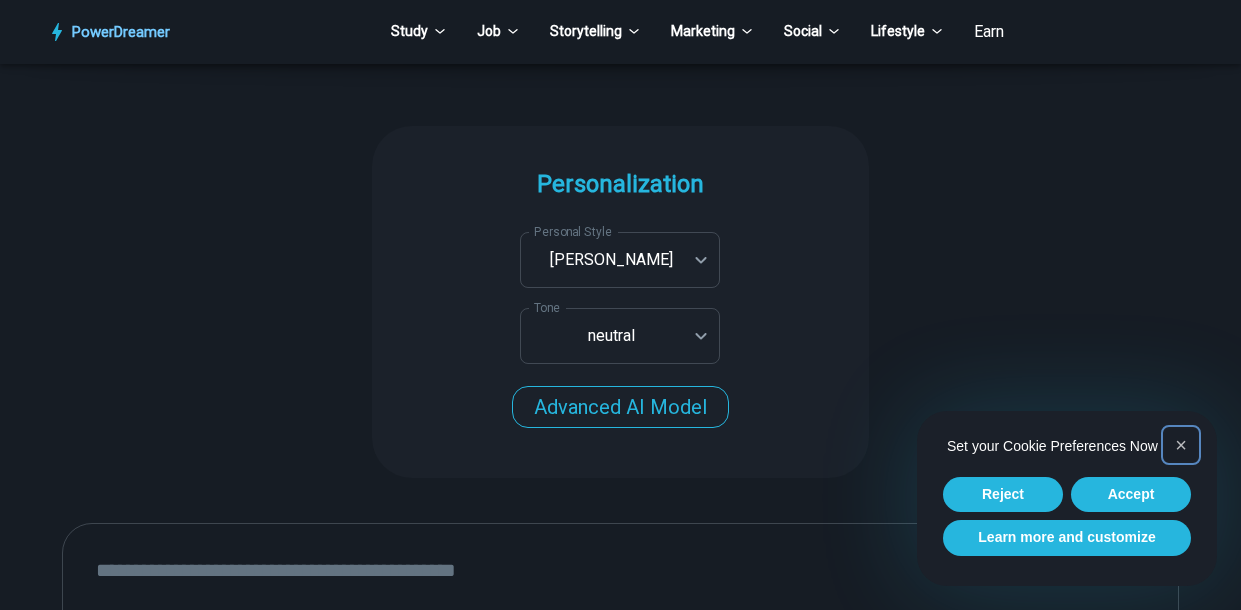 scroll, scrollTop: 512, scrollLeft: 0, axis: vertical 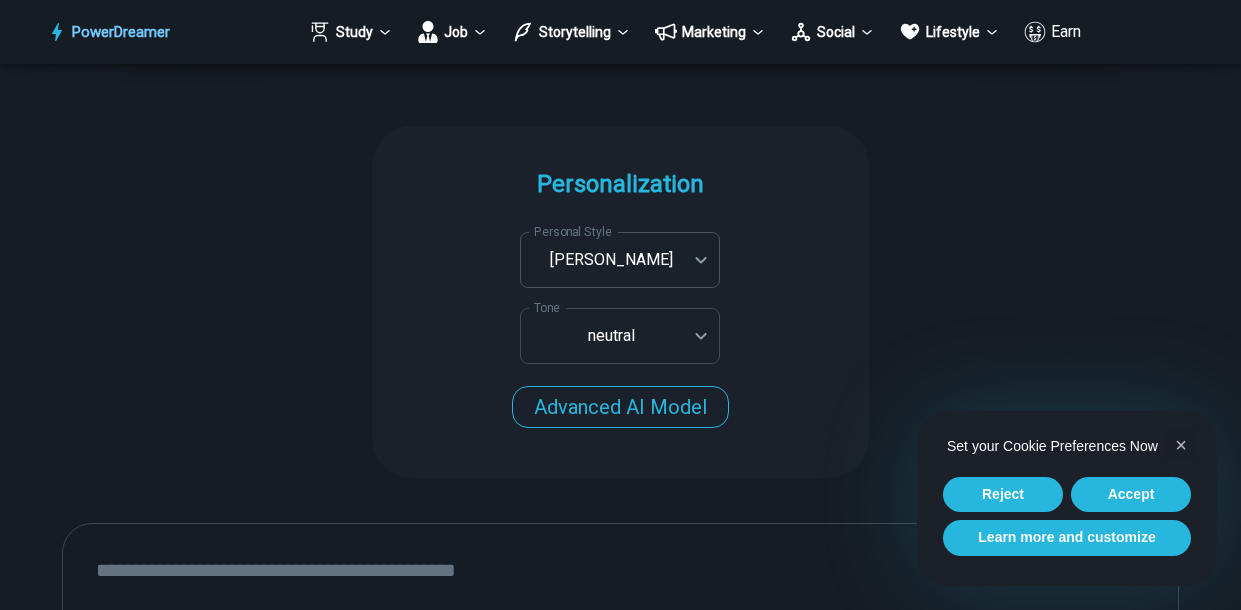 click on "**********" at bounding box center [620, 1404] 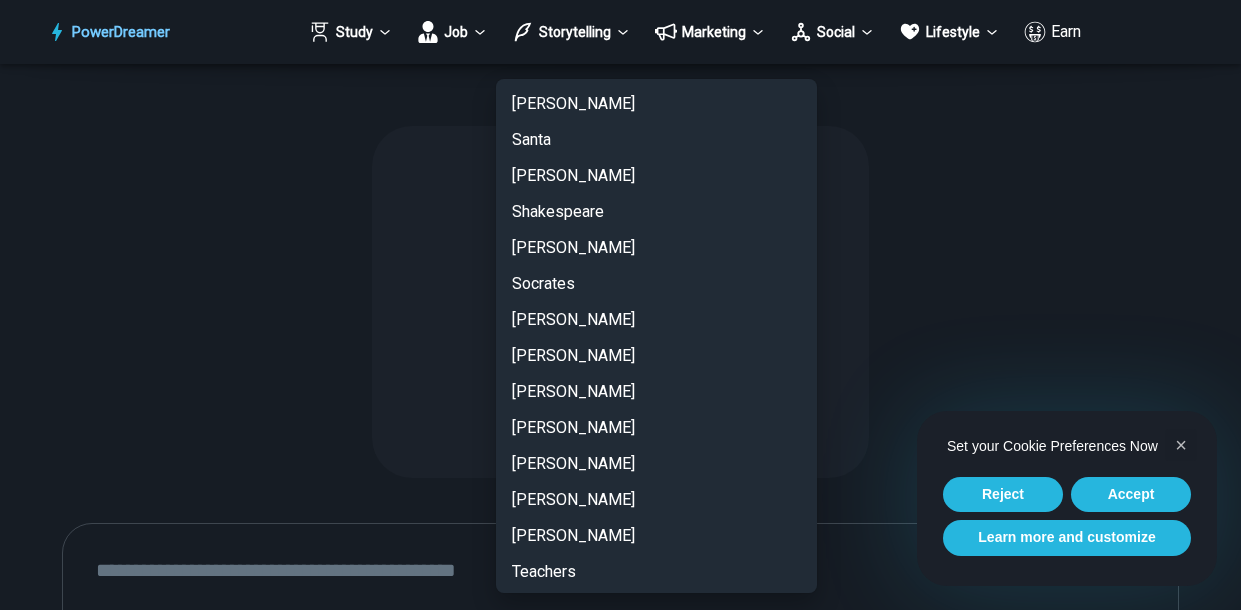 scroll, scrollTop: 4789, scrollLeft: 0, axis: vertical 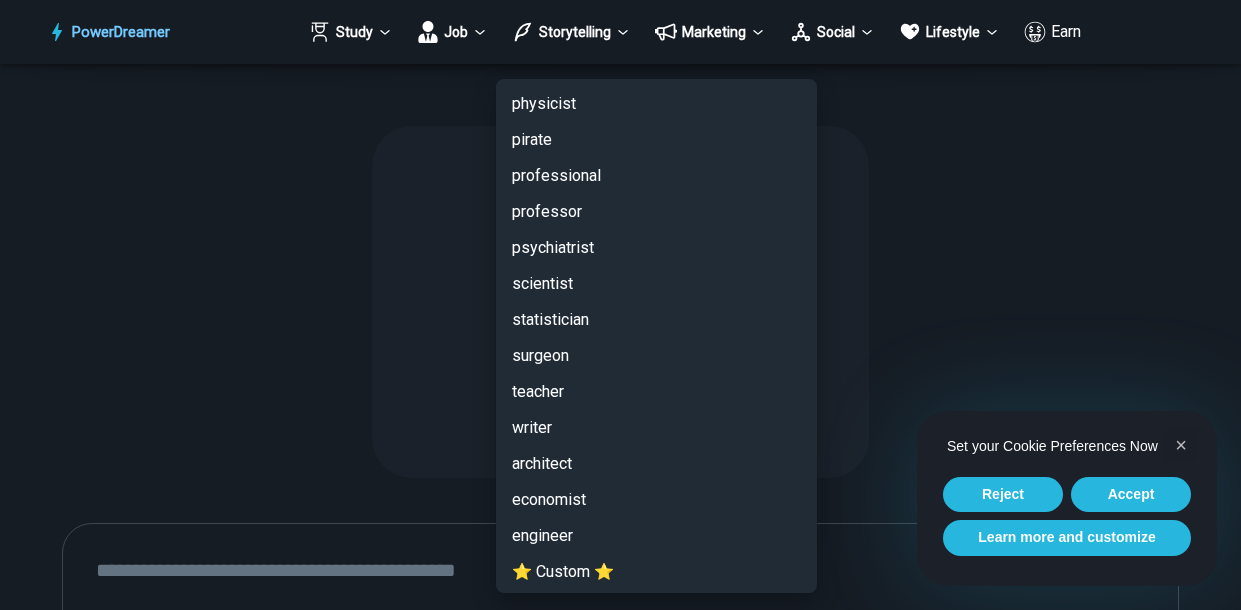 click on "⭐ Custom ⭐" at bounding box center (656, 572) 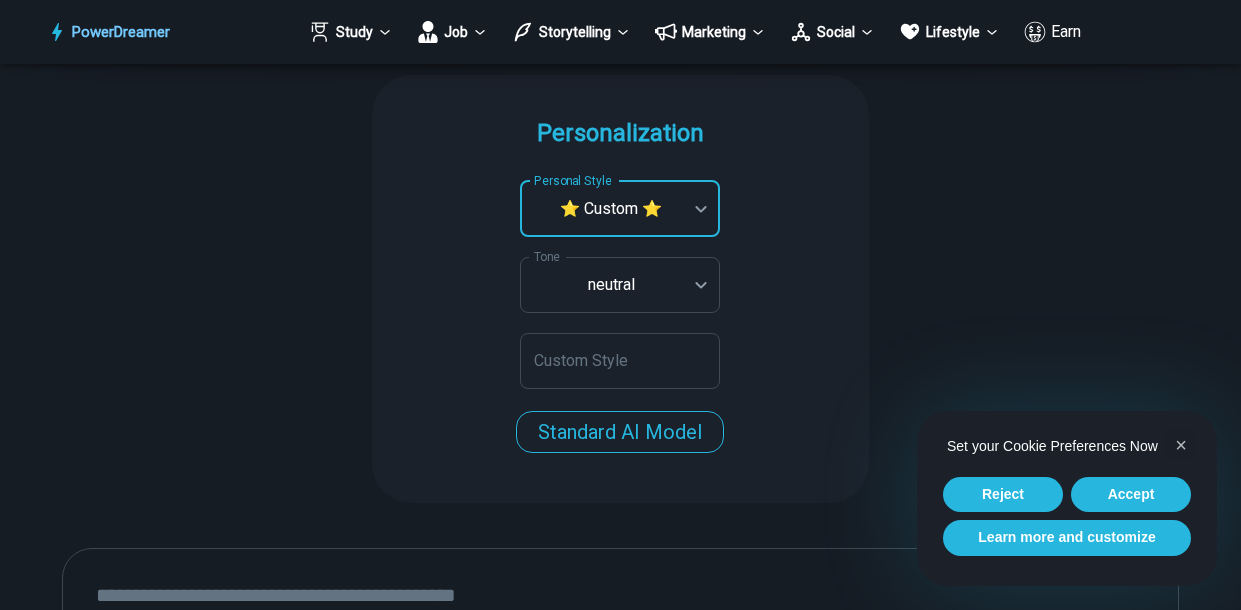 scroll, scrollTop: 562, scrollLeft: 0, axis: vertical 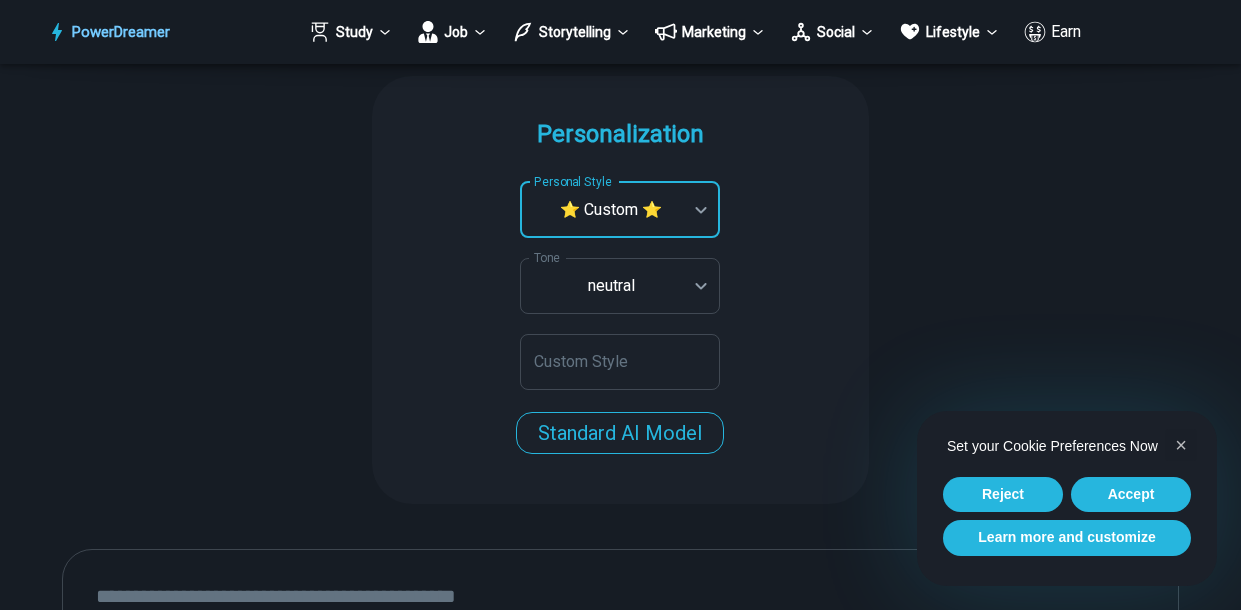 click on "**********" at bounding box center [620, 1392] 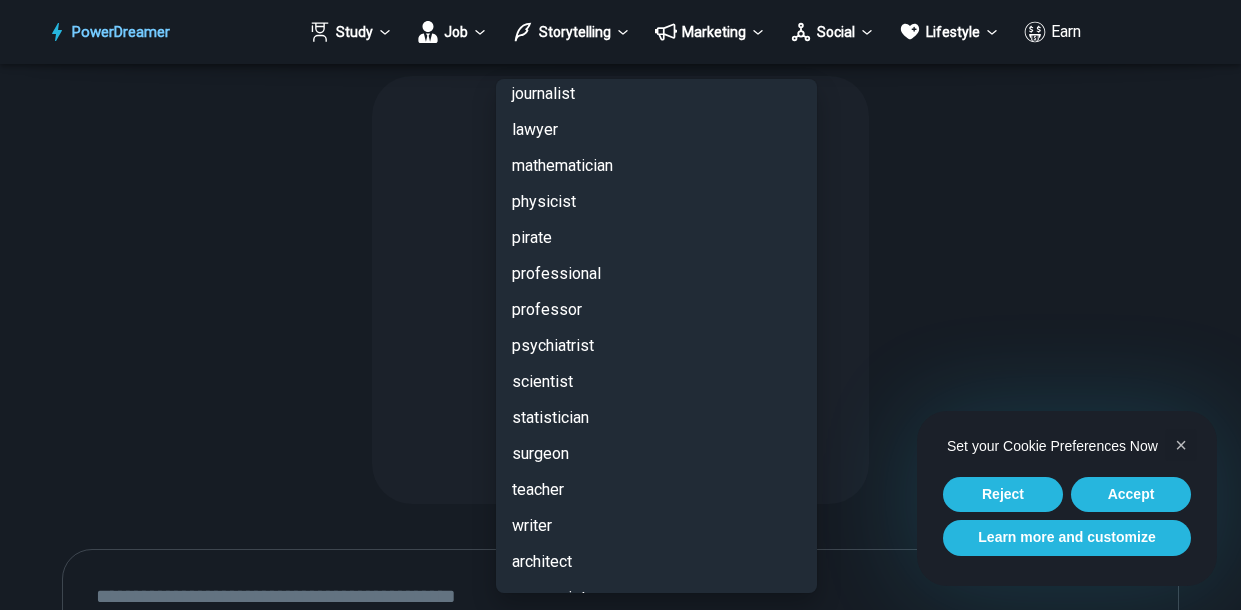 scroll, scrollTop: 4789, scrollLeft: 0, axis: vertical 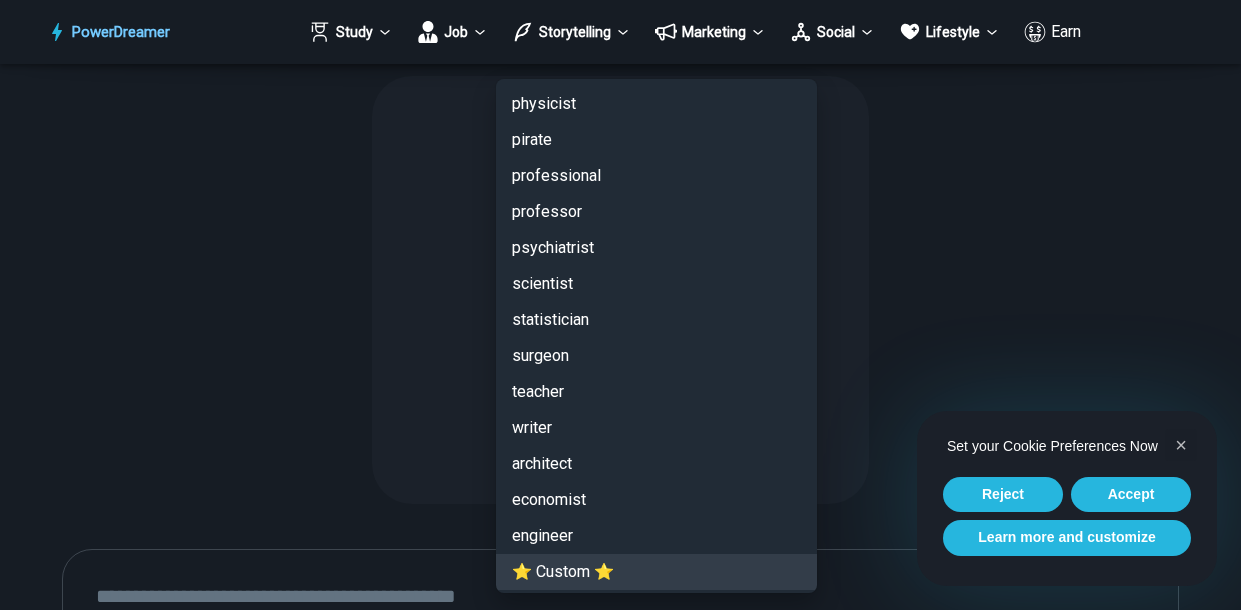 click at bounding box center (620, 305) 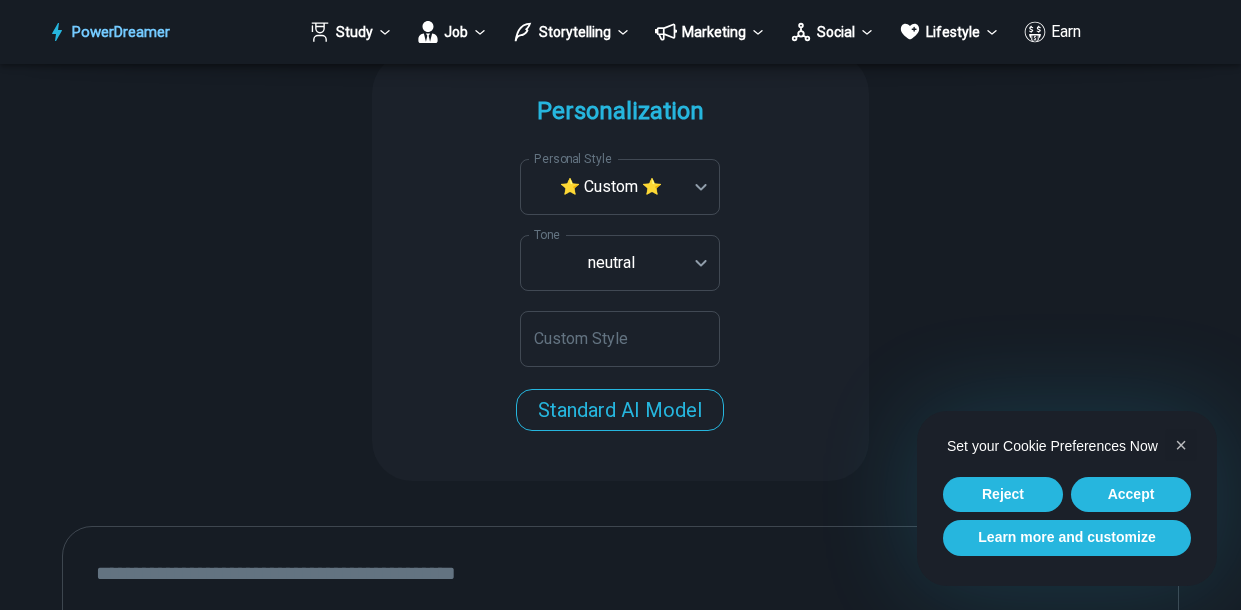 scroll, scrollTop: 598, scrollLeft: 0, axis: vertical 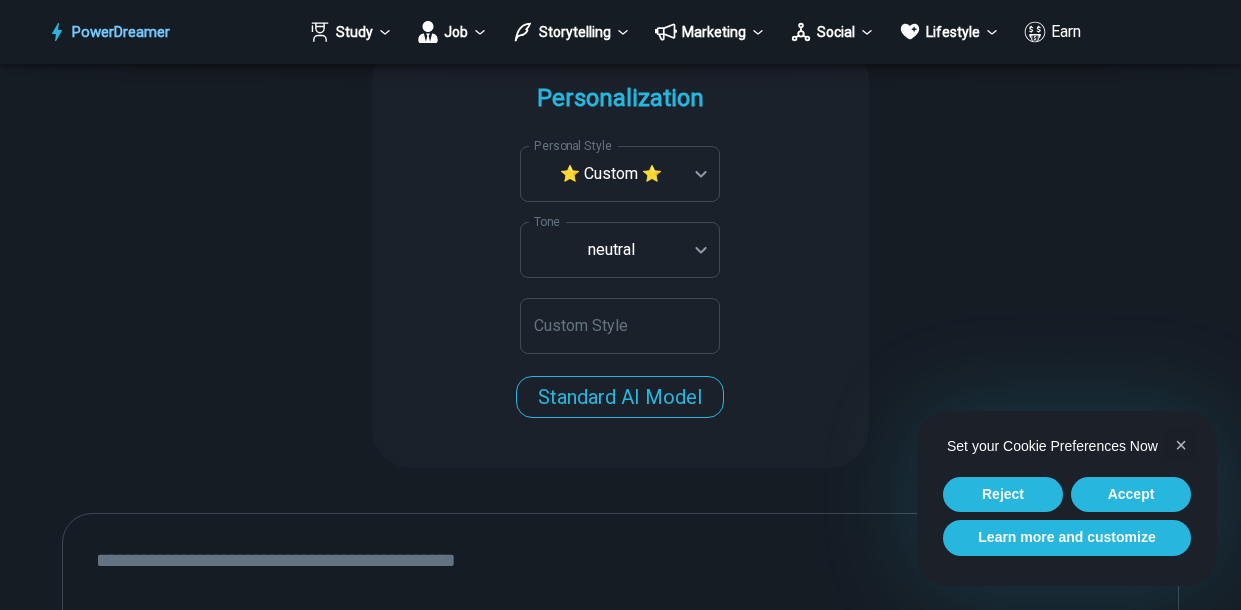click on "Set your Cookie Preferences Now" at bounding box center (1067, 447) 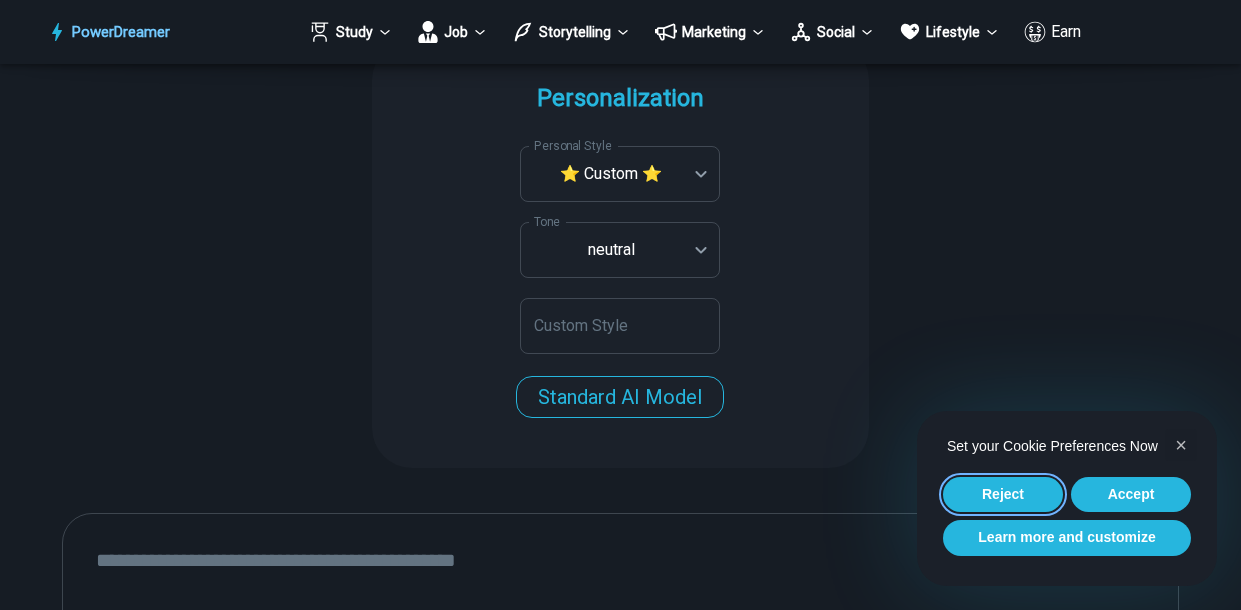 click on "Reject" at bounding box center (1003, 495) 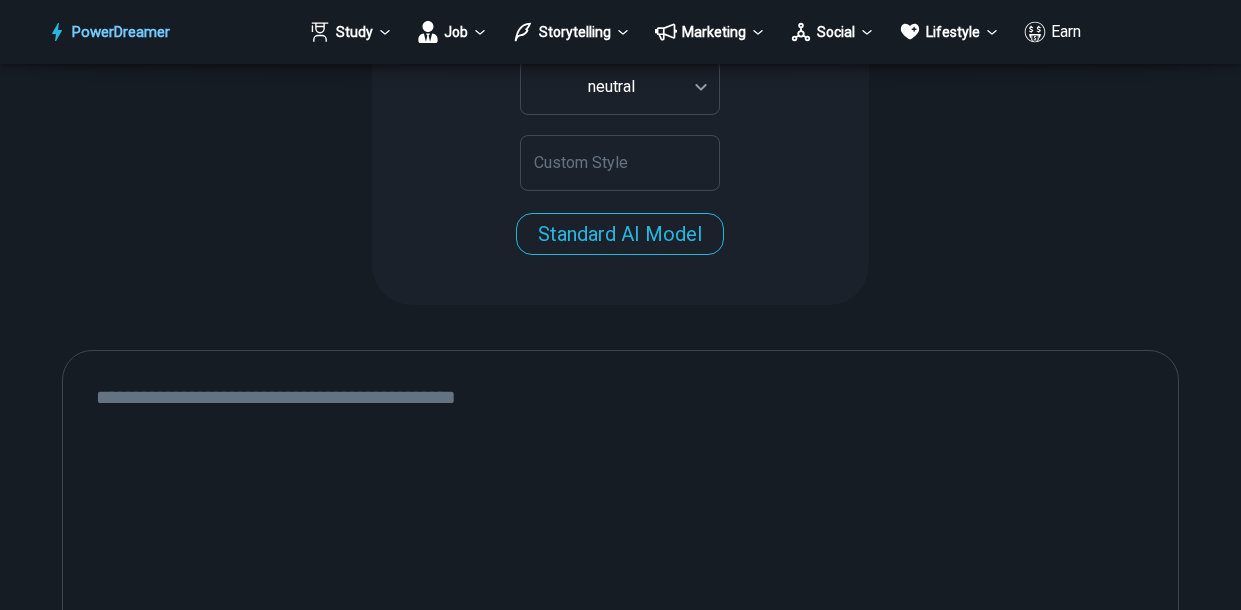 scroll, scrollTop: 696, scrollLeft: 0, axis: vertical 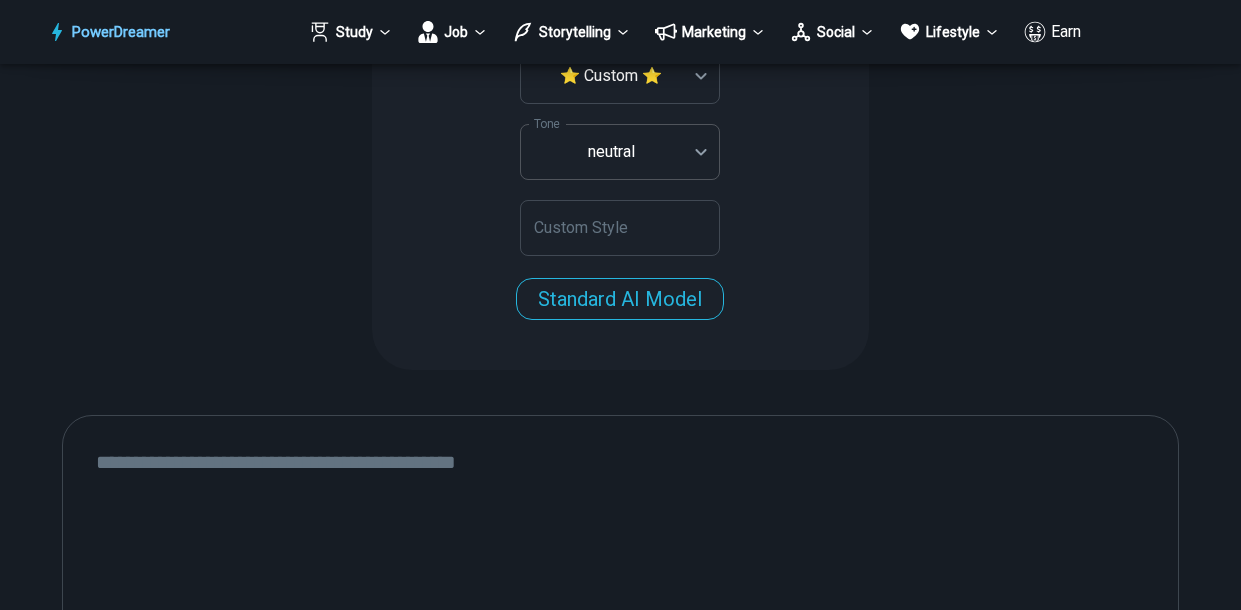 click on "**********" at bounding box center [620, 1258] 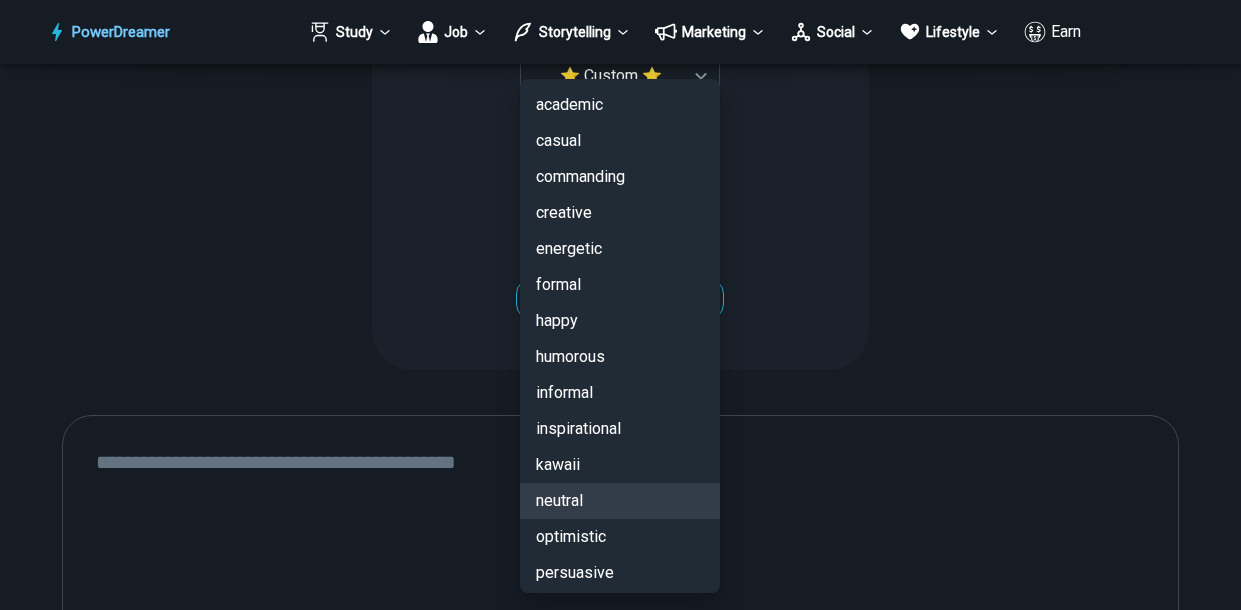 scroll, scrollTop: 220, scrollLeft: 0, axis: vertical 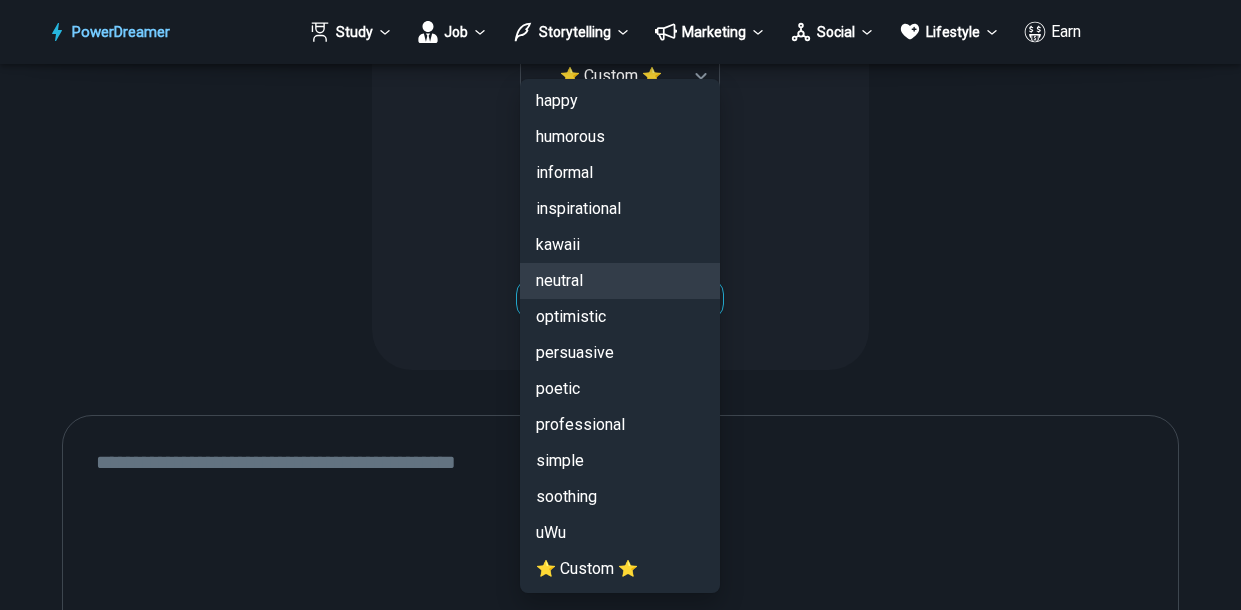 click on "academic casual commanding creative energetic formal happy humorous informal inspirational kawaii neutral optimistic persuasive poetic professional simple soothing uWu ⭐ Custom ⭐" at bounding box center (620, 227) 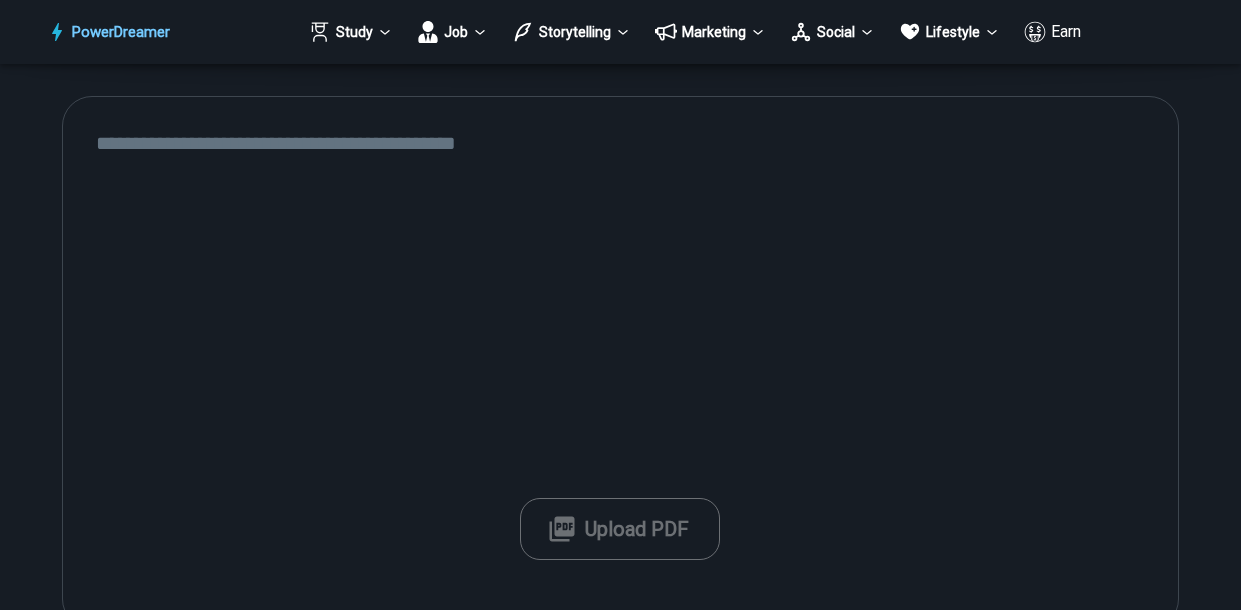 scroll, scrollTop: 1092, scrollLeft: 0, axis: vertical 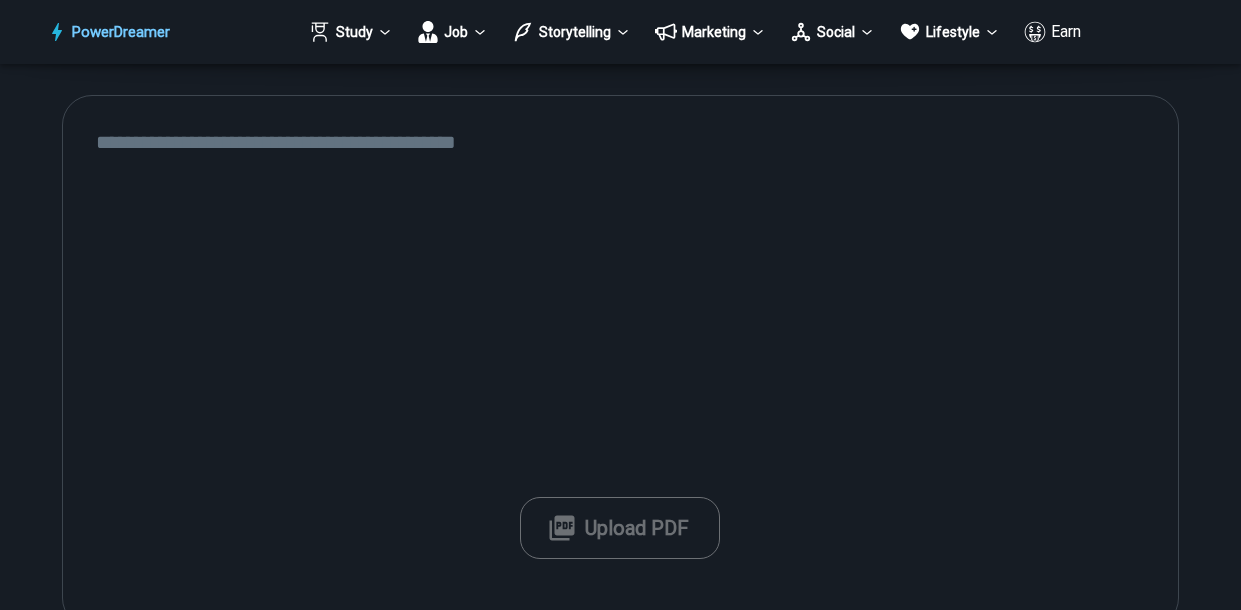 click at bounding box center [620, 361] 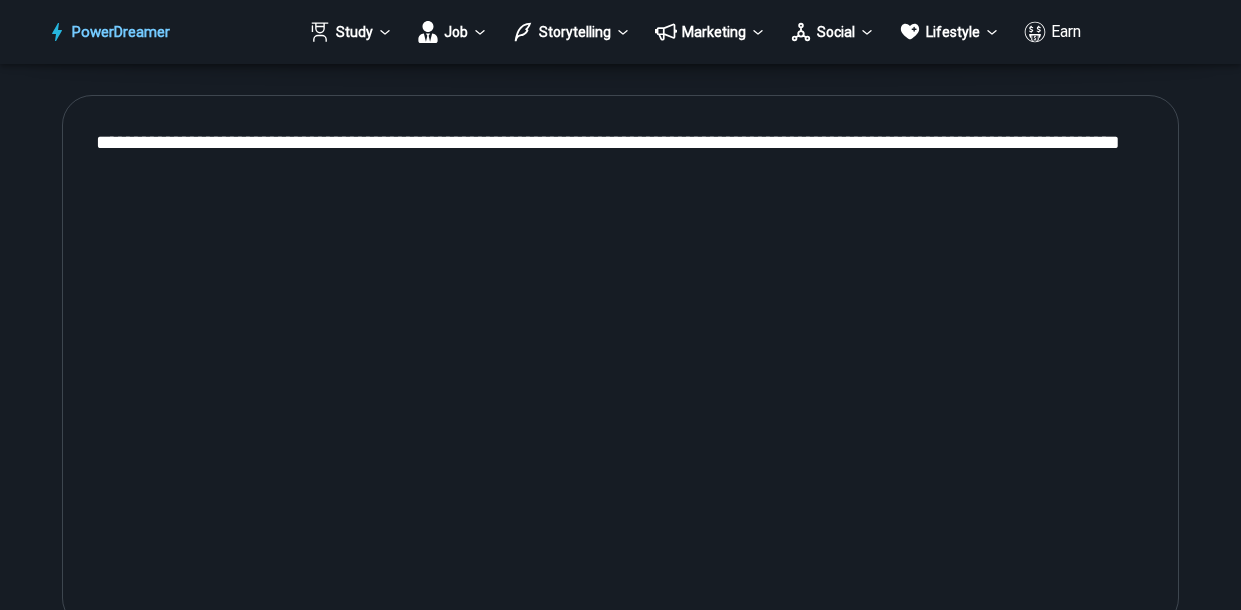 click on "**********" at bounding box center (620, 361) 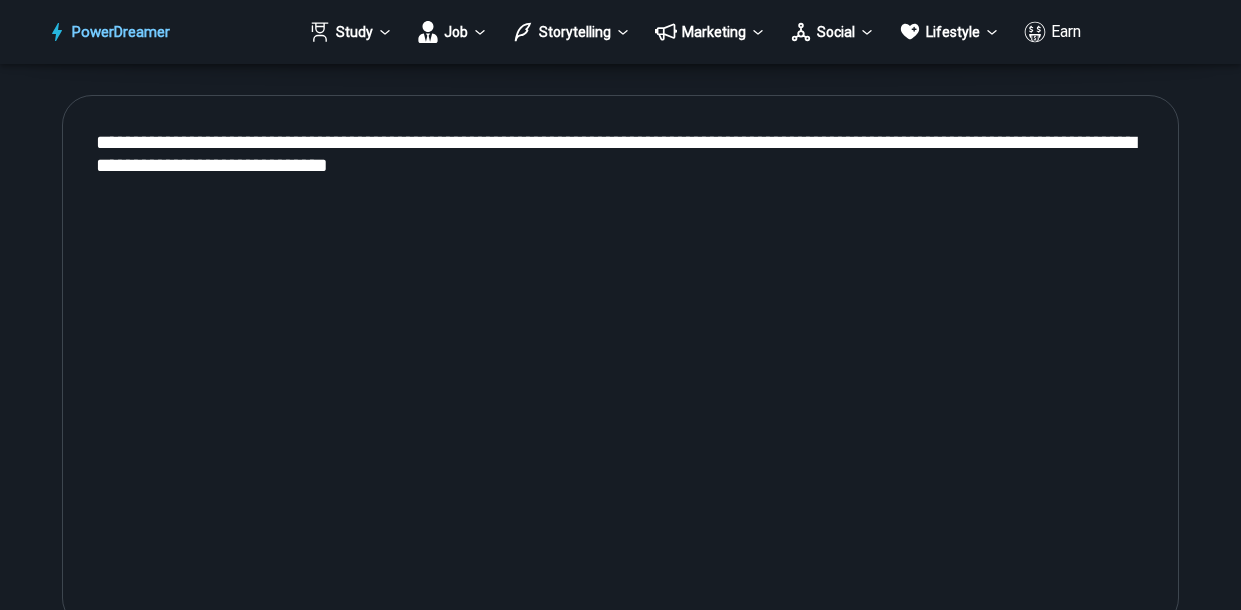 click on "**********" at bounding box center (620, 361) 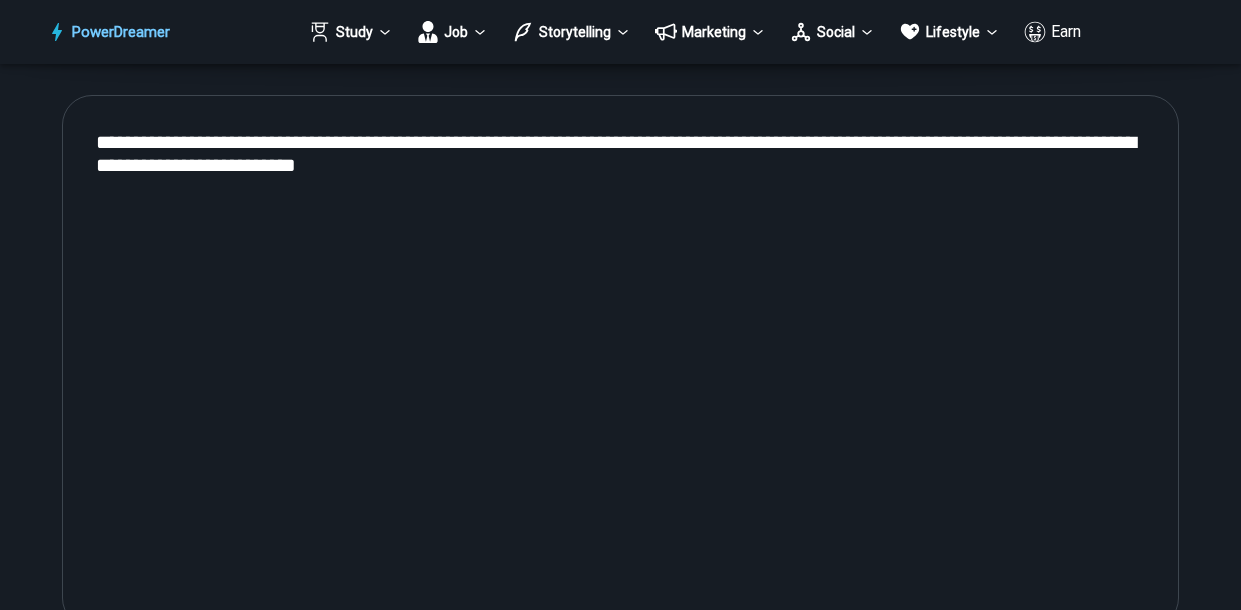 click on "**********" at bounding box center [620, 361] 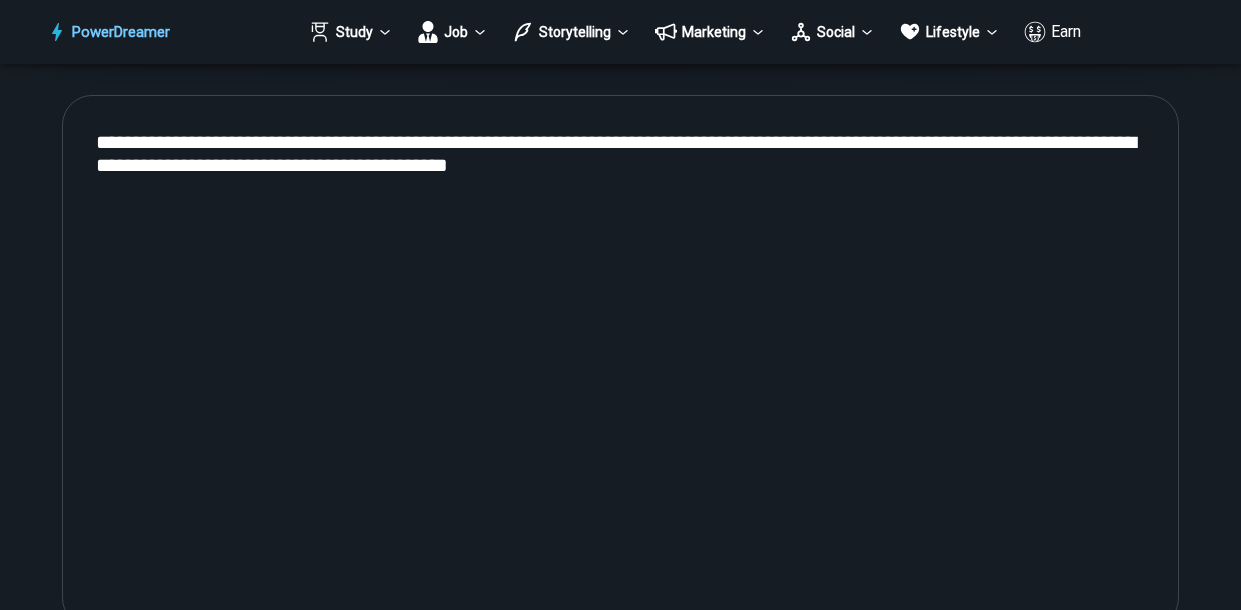 click on "**********" at bounding box center [620, 361] 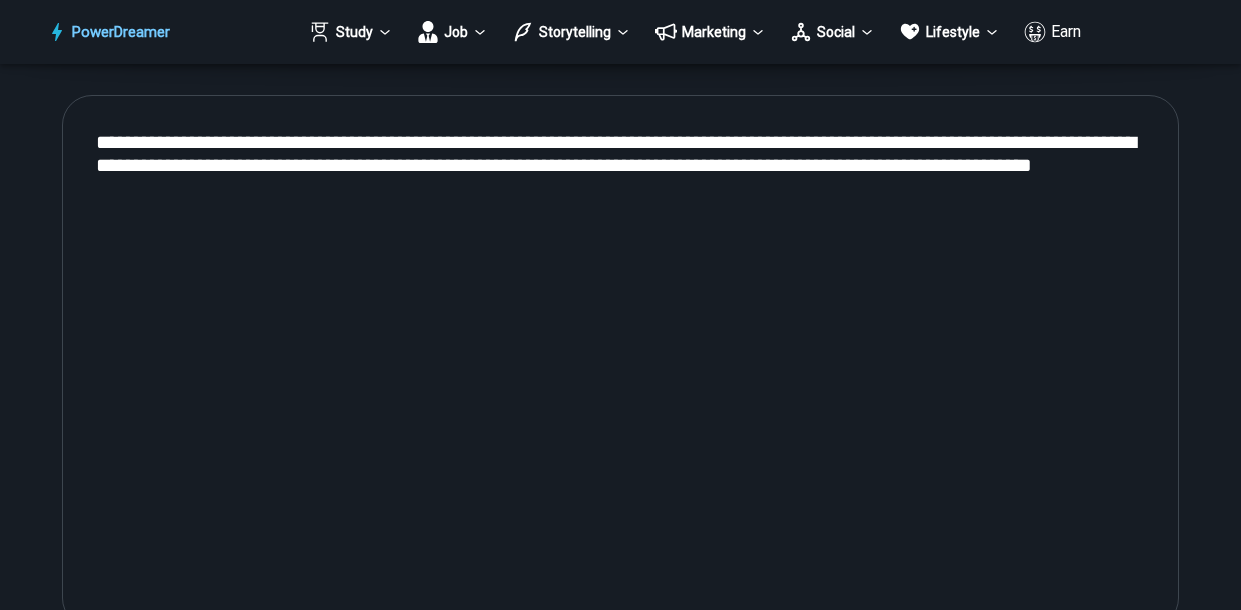 click on "**********" at bounding box center [620, 361] 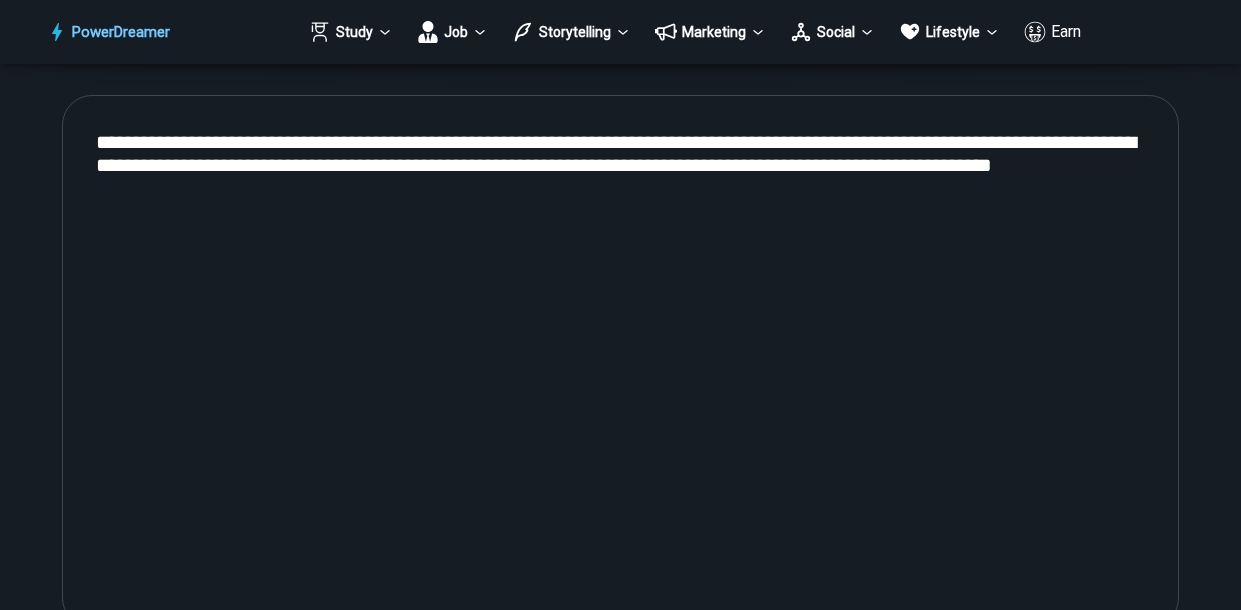 click on "**********" at bounding box center (620, 361) 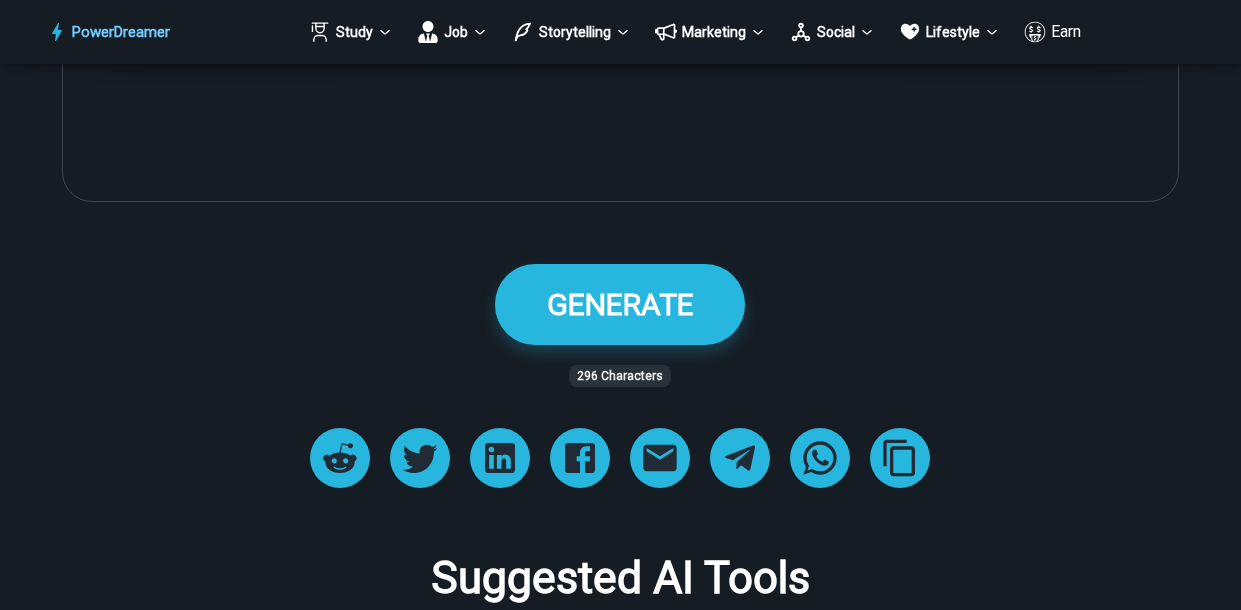scroll, scrollTop: 1532, scrollLeft: 0, axis: vertical 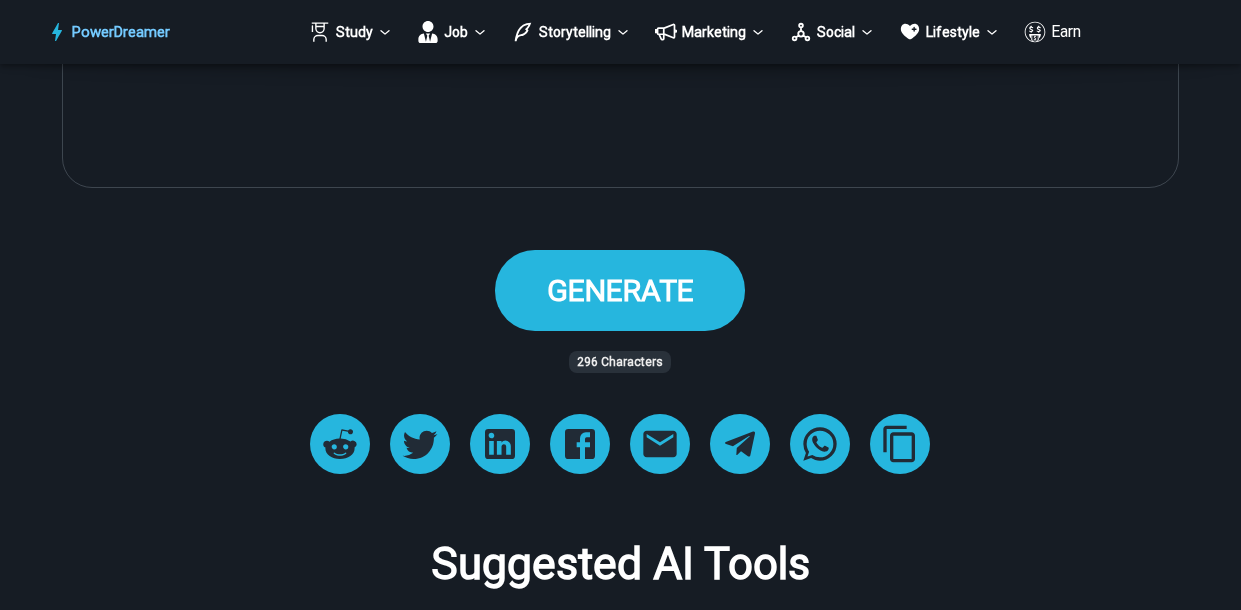 type on "**********" 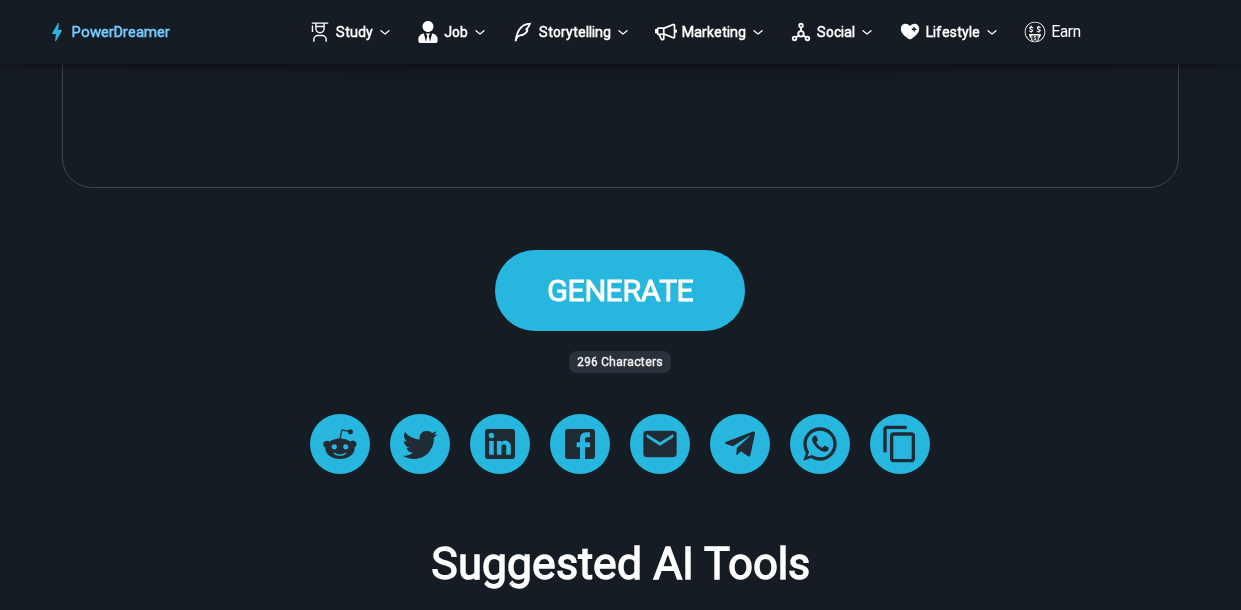 click on "GENERATE" at bounding box center (620, 290) 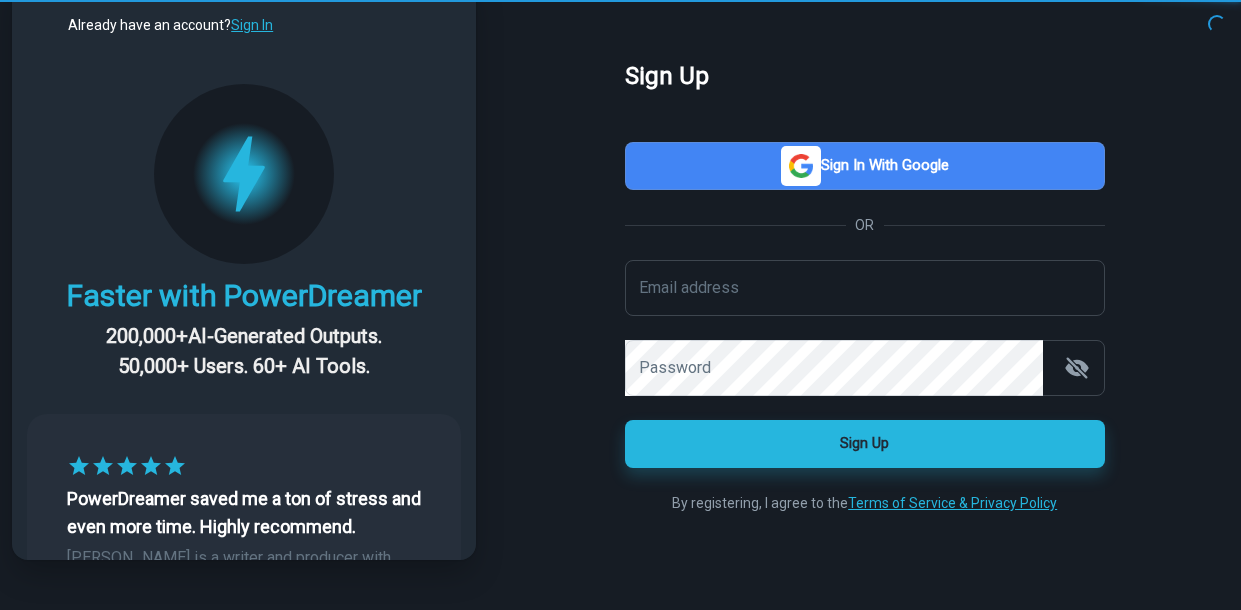 scroll, scrollTop: 0, scrollLeft: 0, axis: both 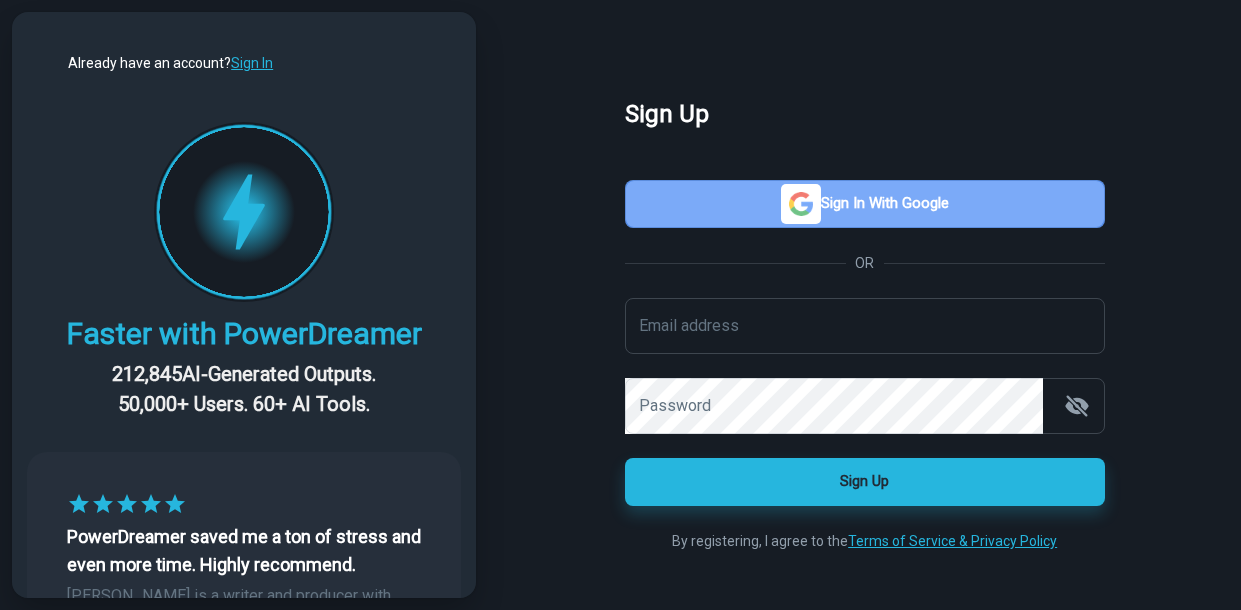 click on "Sign in with Google" at bounding box center [865, 204] 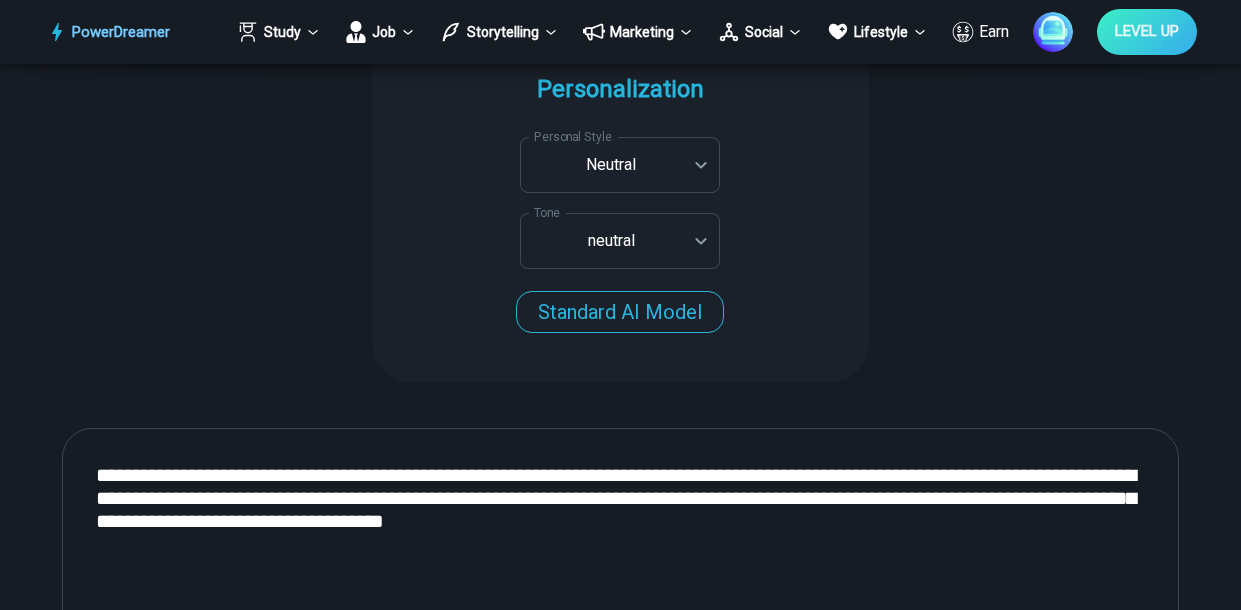 scroll, scrollTop: 574, scrollLeft: 0, axis: vertical 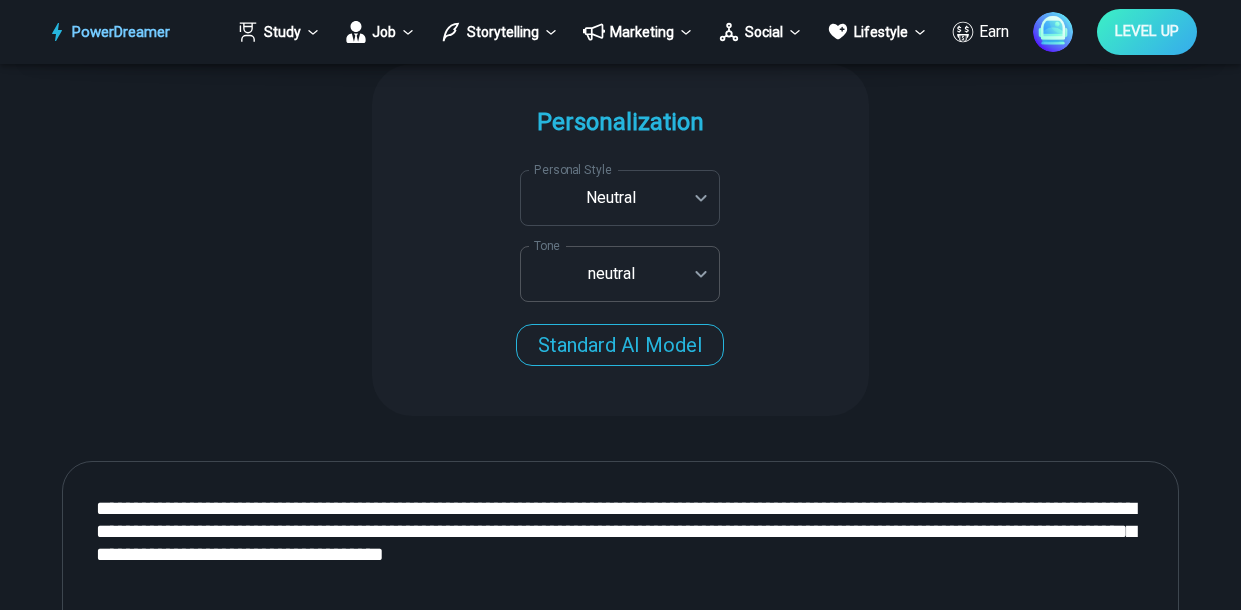 click on "**********" at bounding box center (620, 1330) 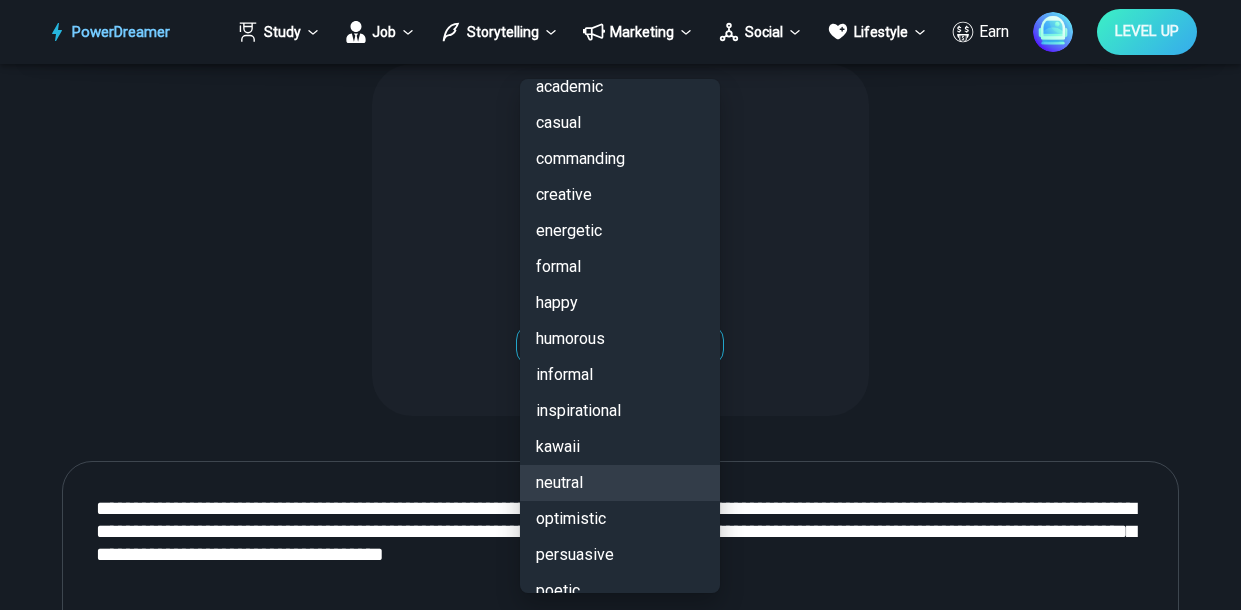 scroll, scrollTop: 0, scrollLeft: 0, axis: both 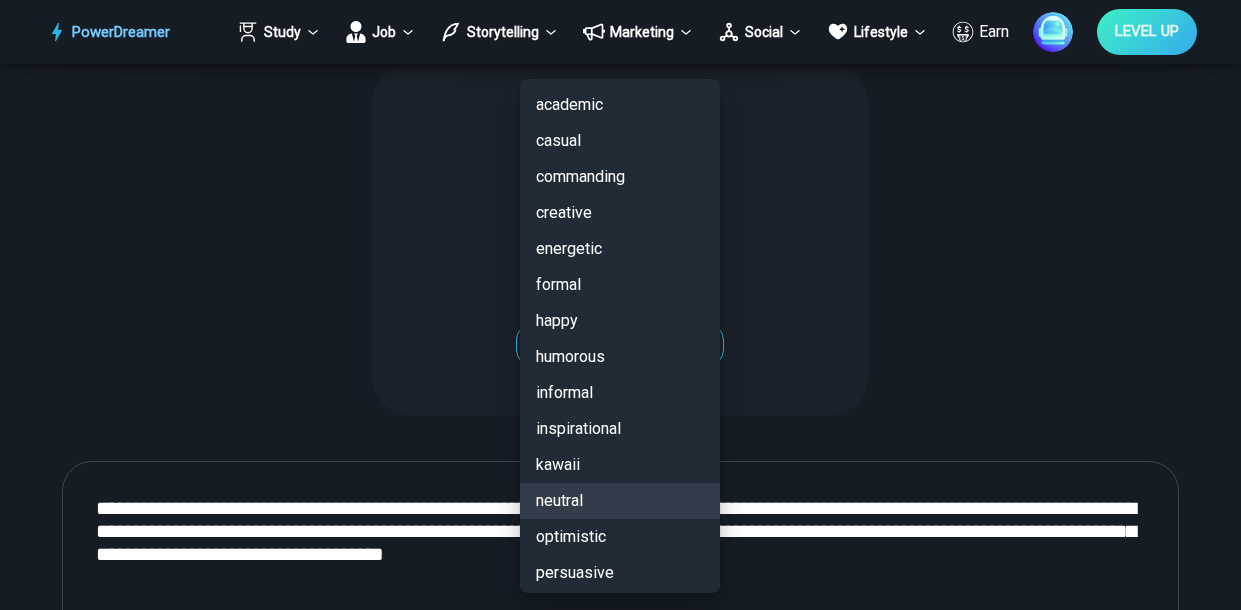 click on "commanding" at bounding box center [620, 177] 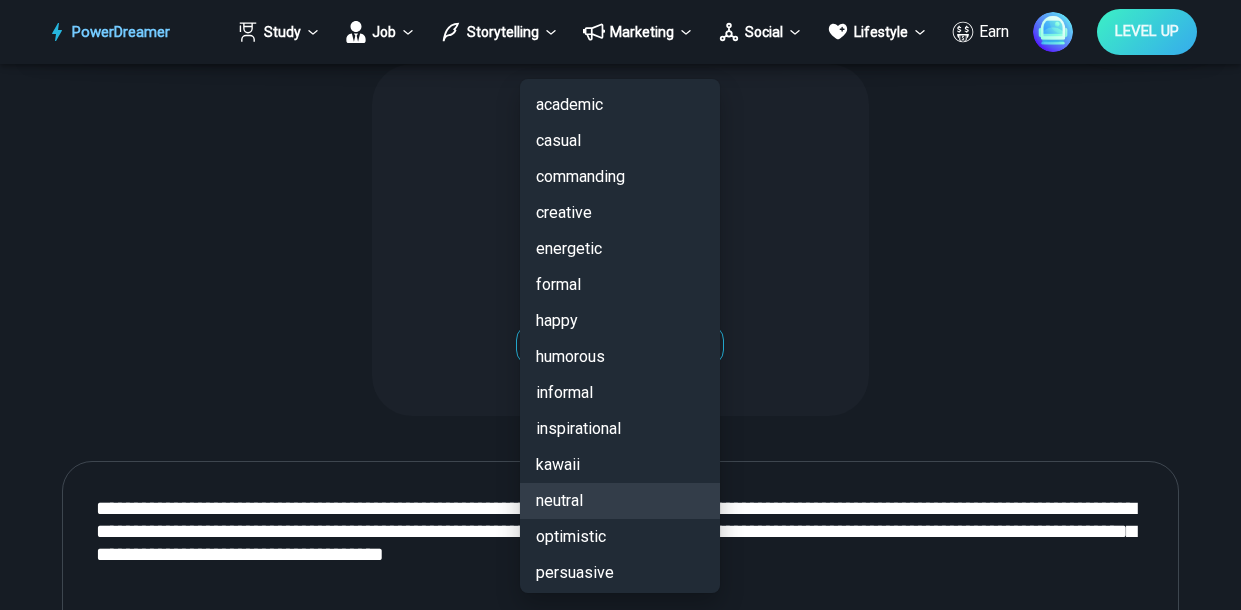 type on "**********" 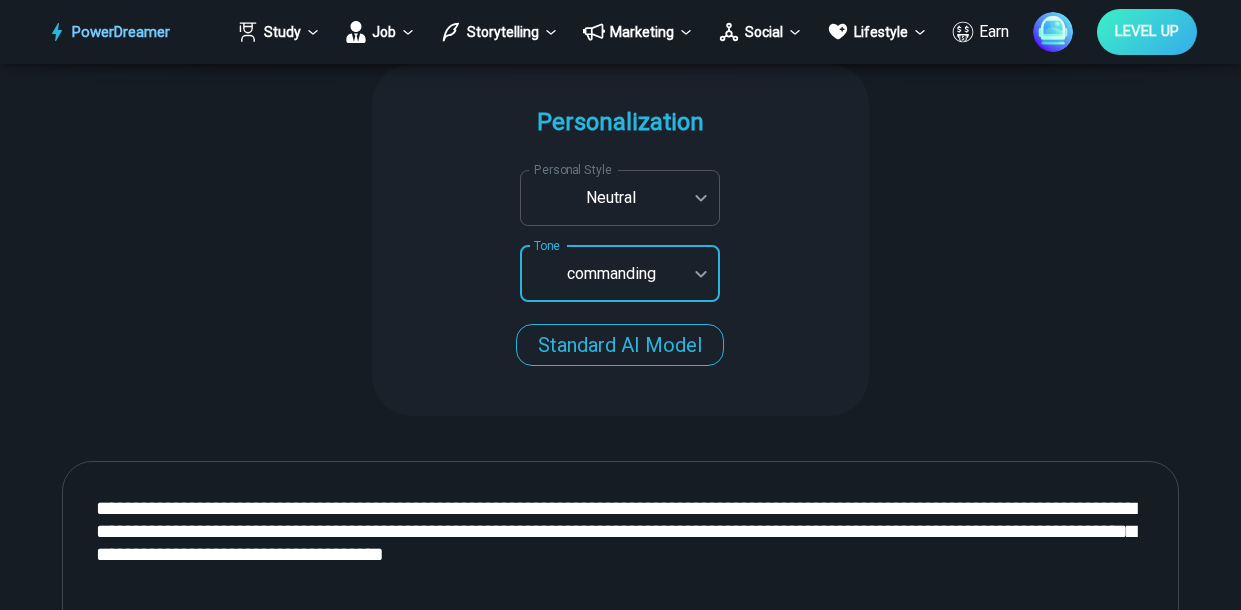 click on "**********" at bounding box center (620, 1330) 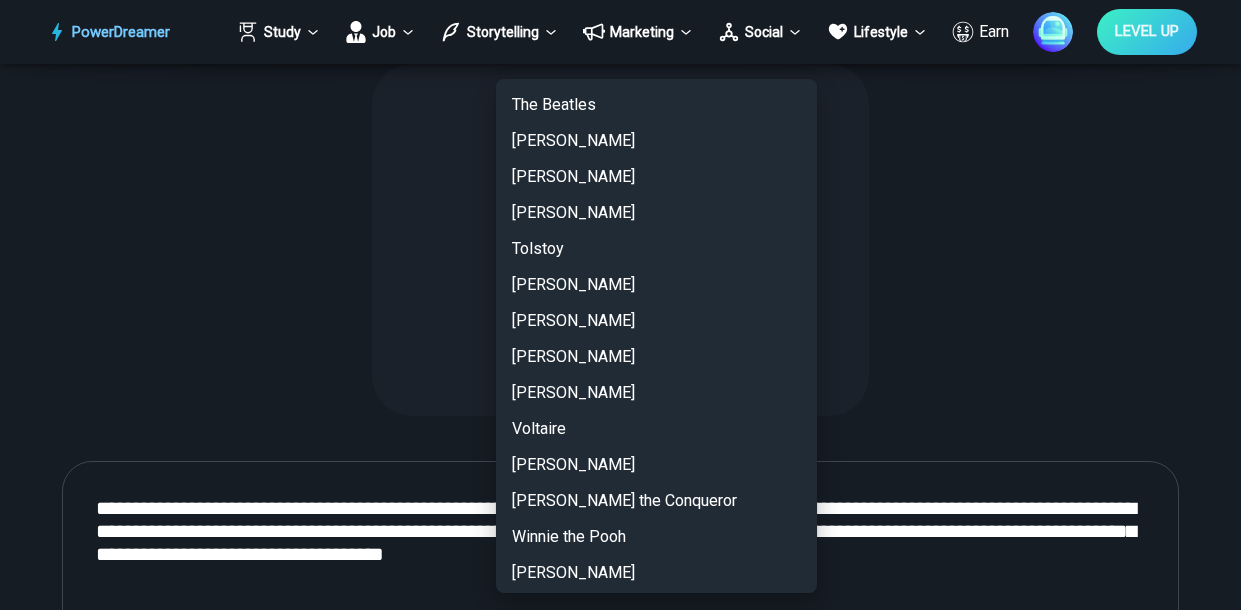 scroll, scrollTop: 4789, scrollLeft: 0, axis: vertical 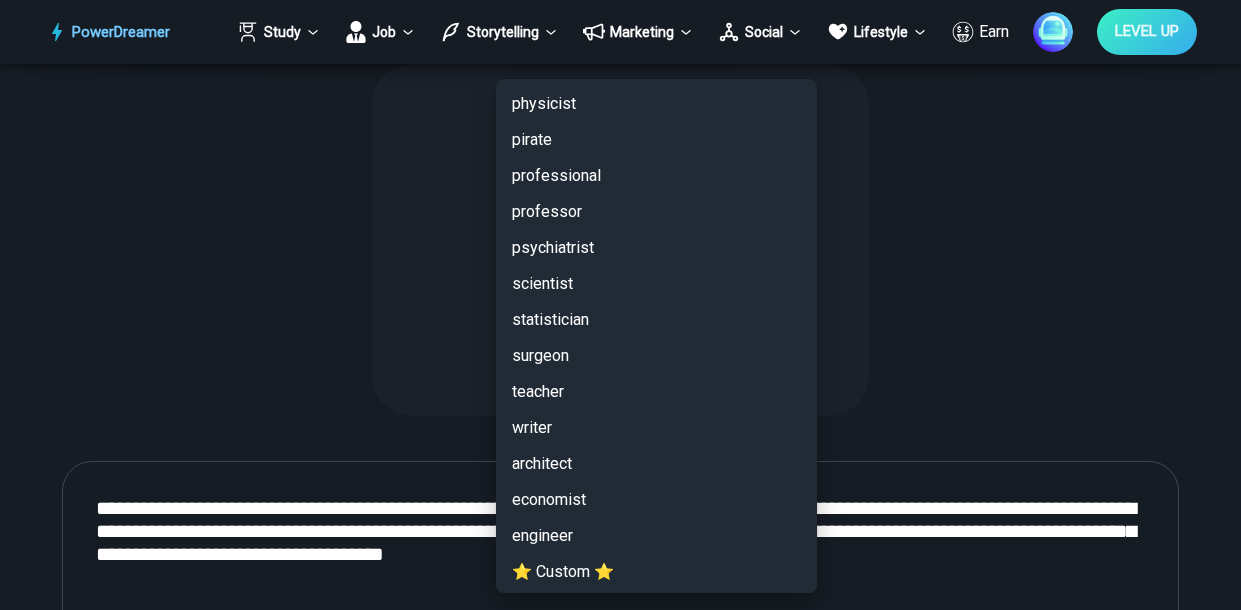 click on "⭐ Custom ⭐" at bounding box center [656, 572] 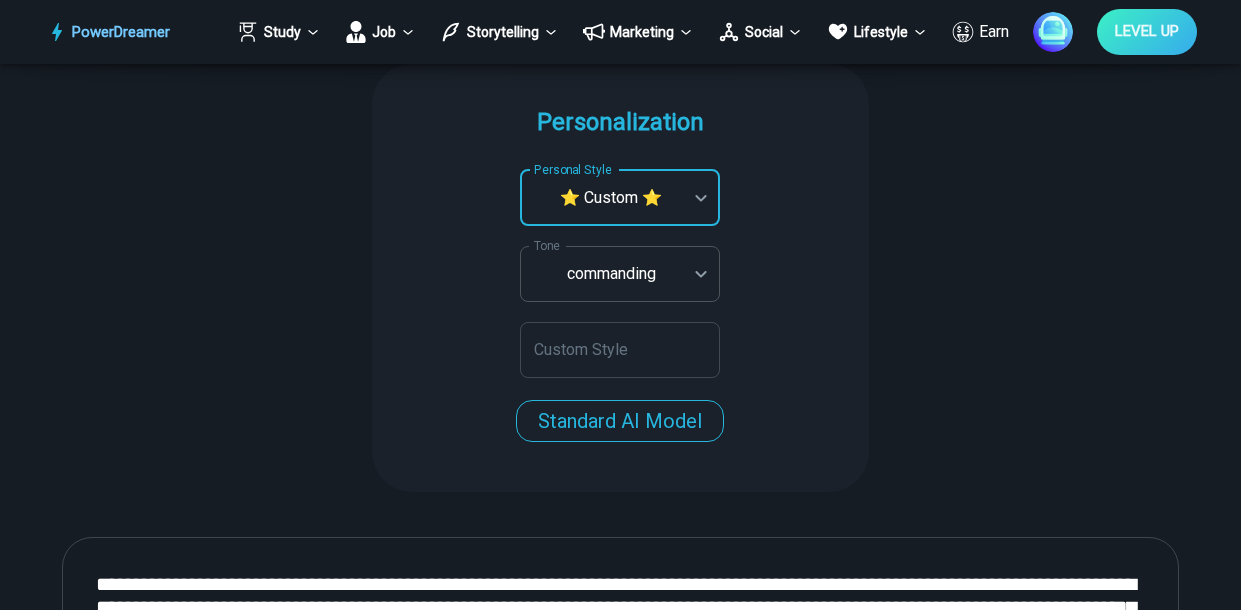 click on "**********" at bounding box center [620, 1368] 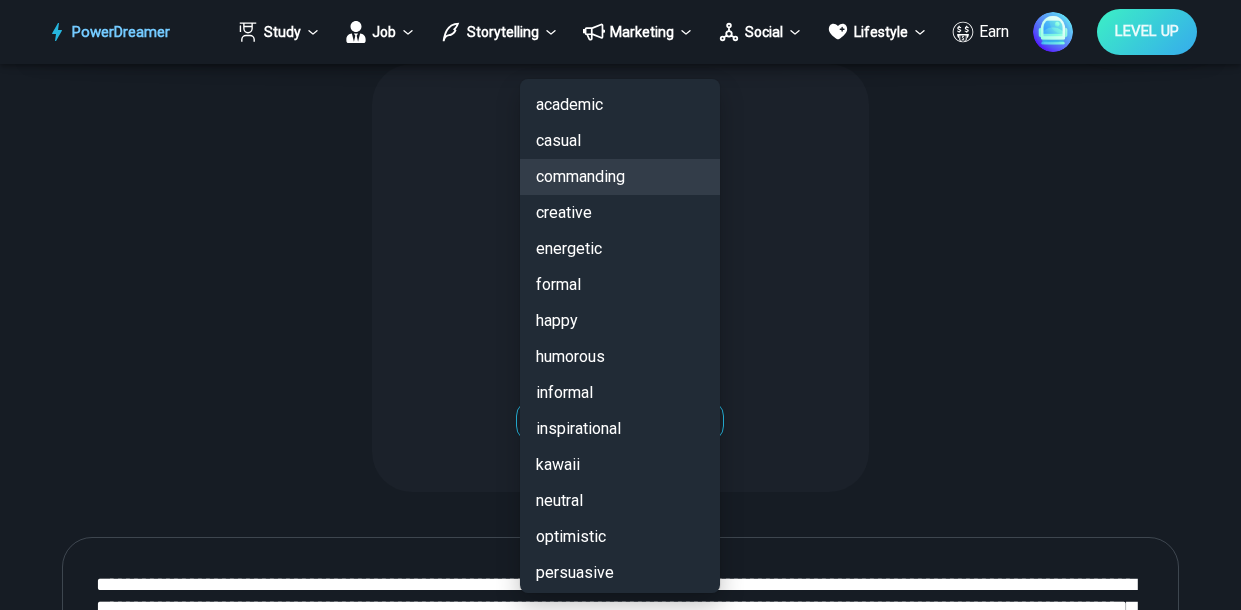 scroll, scrollTop: 220, scrollLeft: 0, axis: vertical 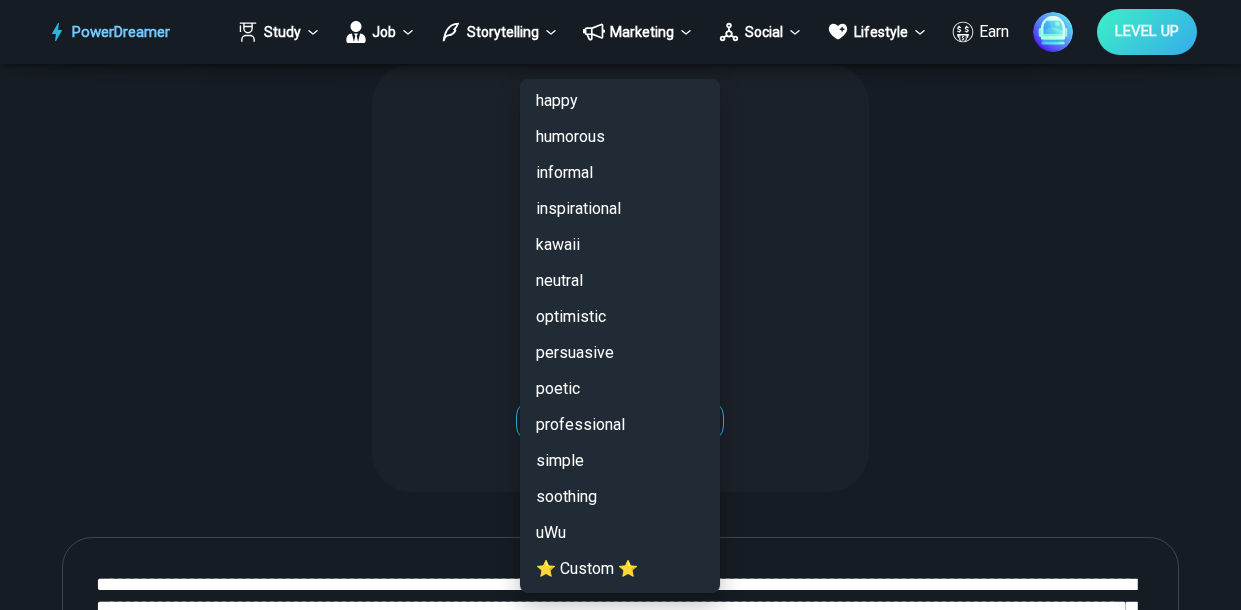 click on "academic casual commanding creative energetic formal happy humorous informal inspirational kawaii neutral optimistic persuasive poetic professional simple soothing uWu ⭐ Custom ⭐" at bounding box center (620, 227) 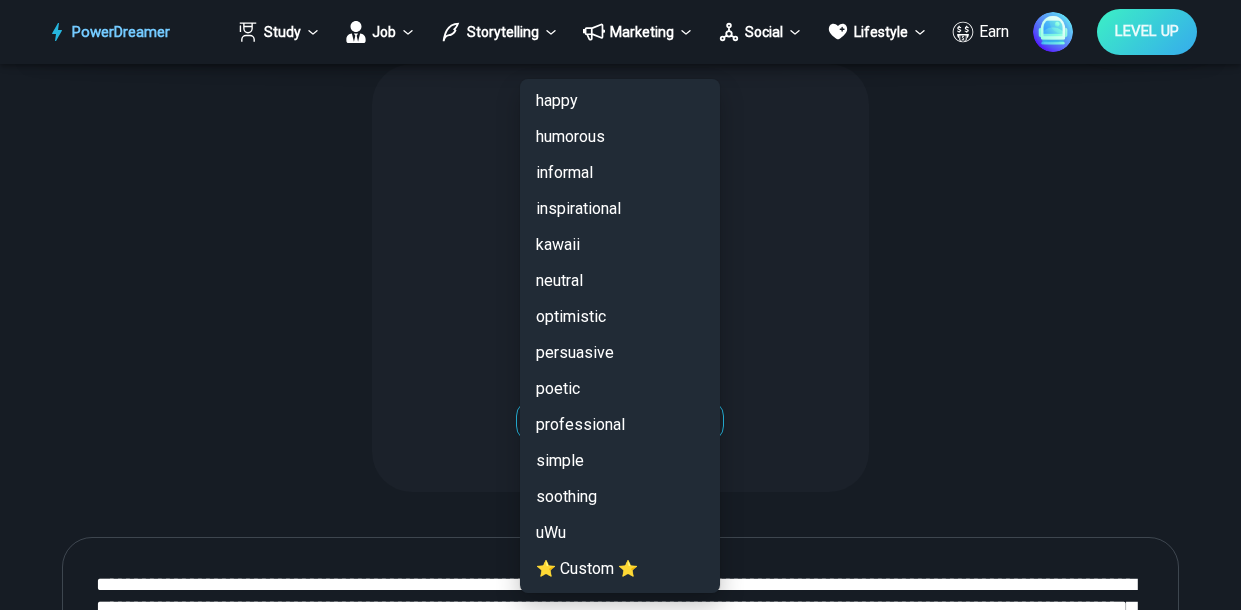 type on "**********" 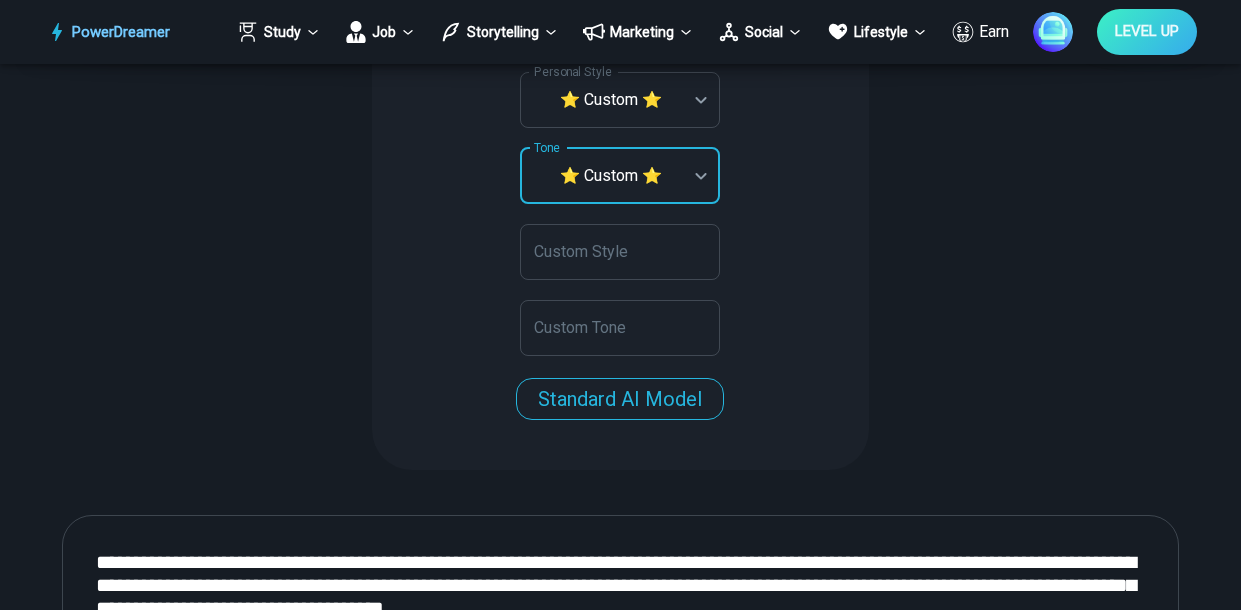 scroll, scrollTop: 671, scrollLeft: 0, axis: vertical 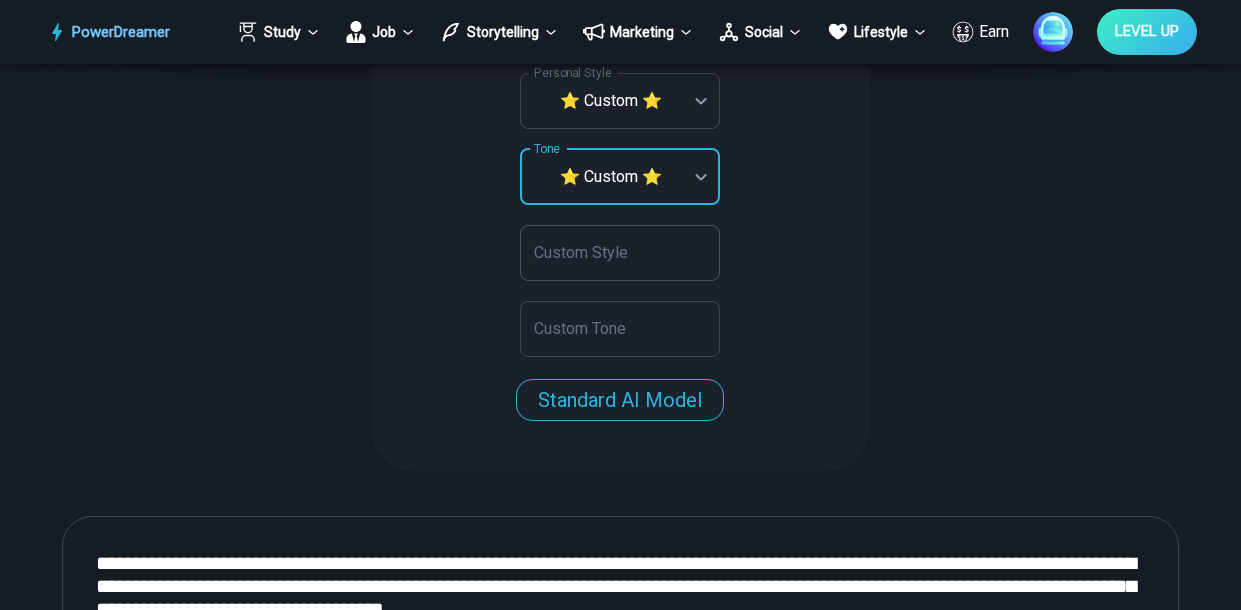 click on "Custom Style Custom Style" at bounding box center [620, 253] 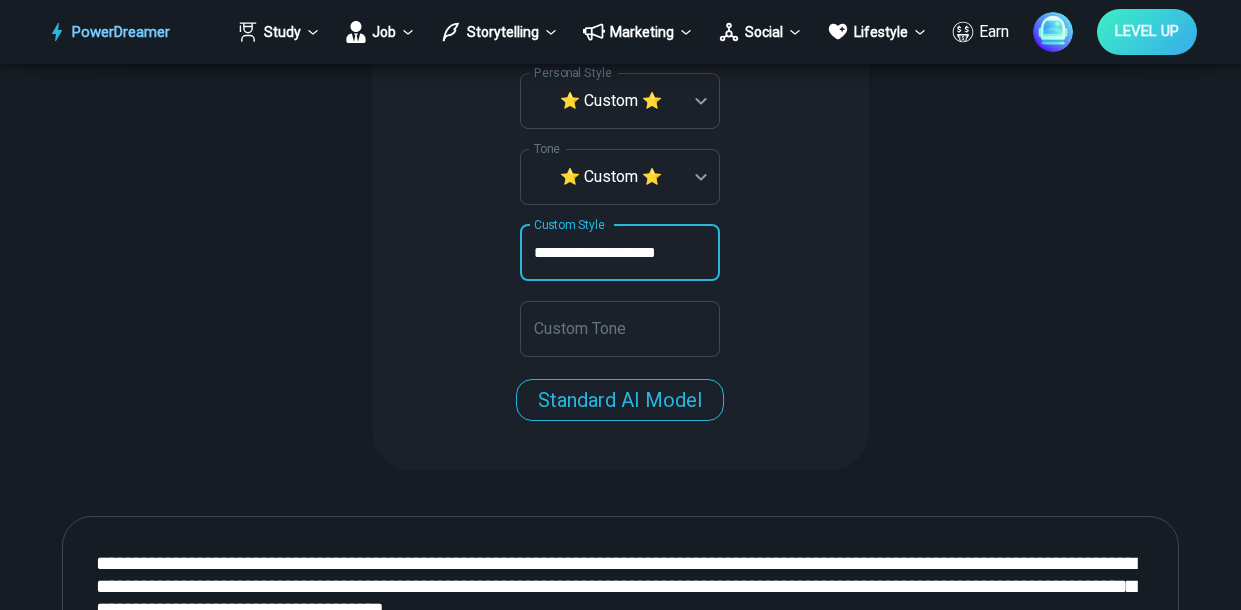 type on "**********" 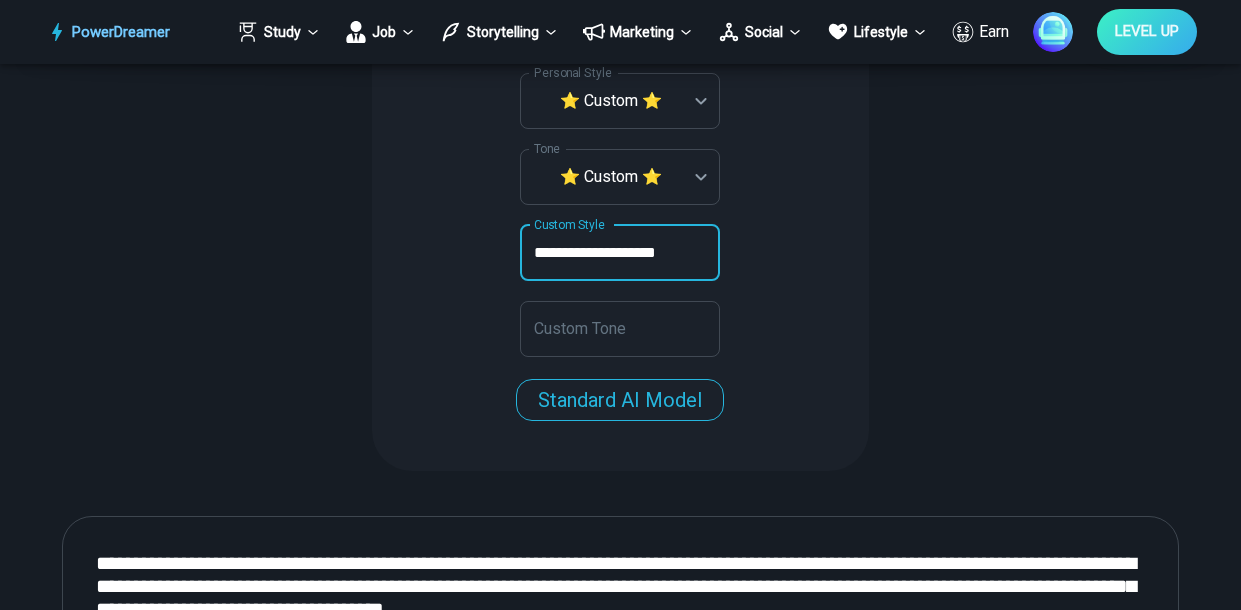 click on "**********" at bounding box center (620, 219) 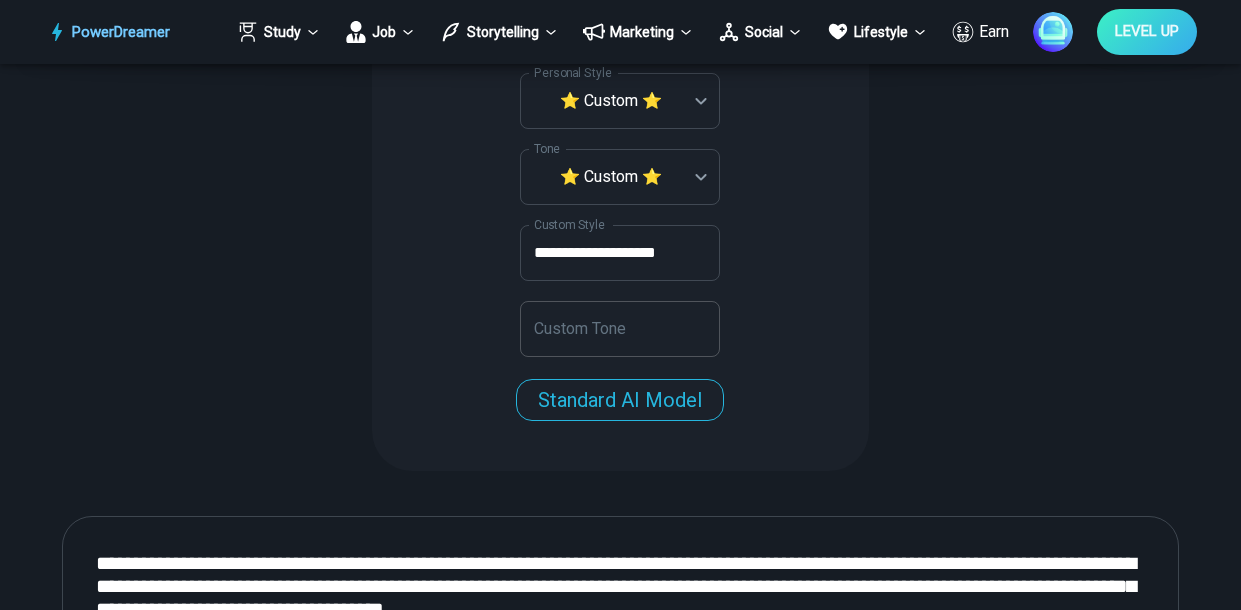 click on "Custom Tone Custom Tone" at bounding box center (620, 329) 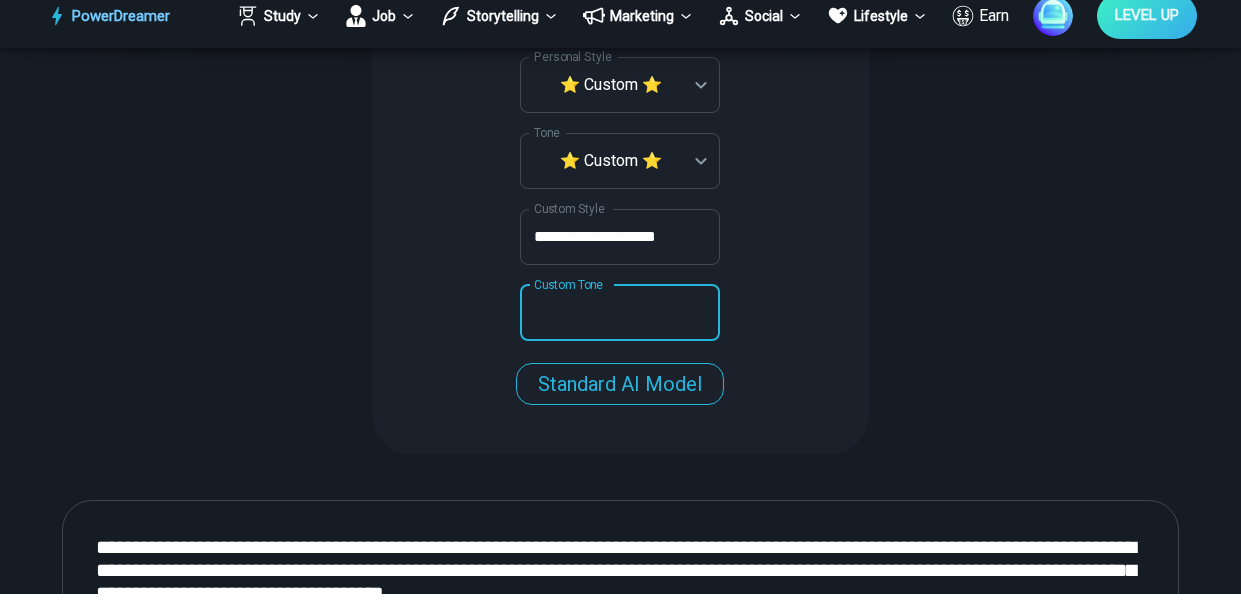 scroll, scrollTop: 671, scrollLeft: 0, axis: vertical 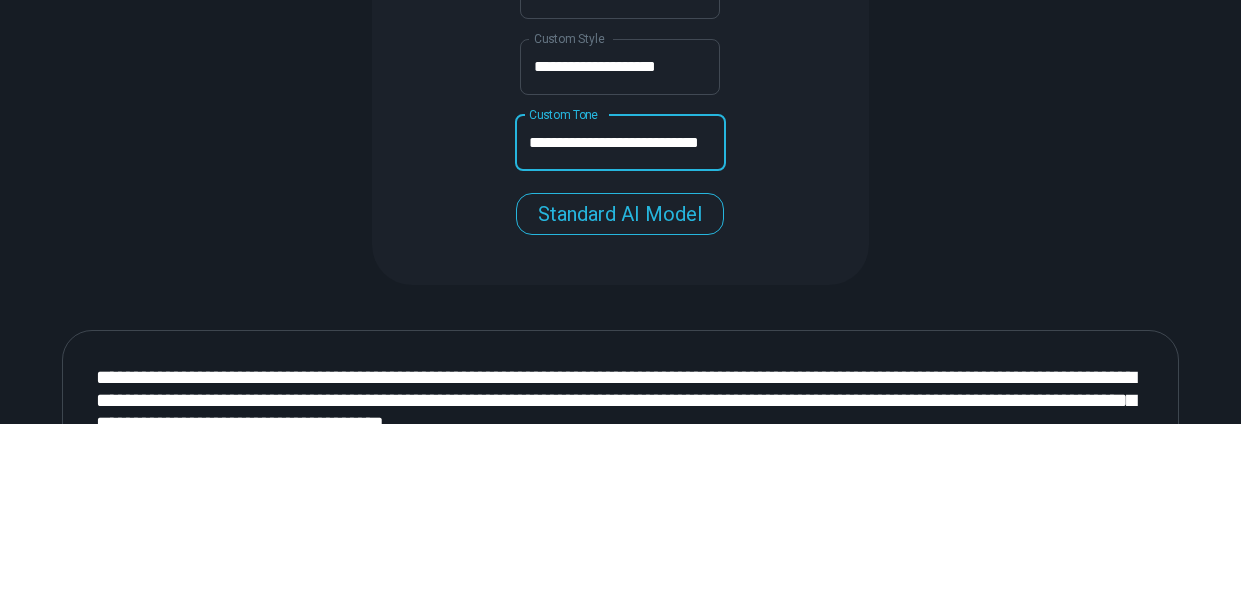 type on "**********" 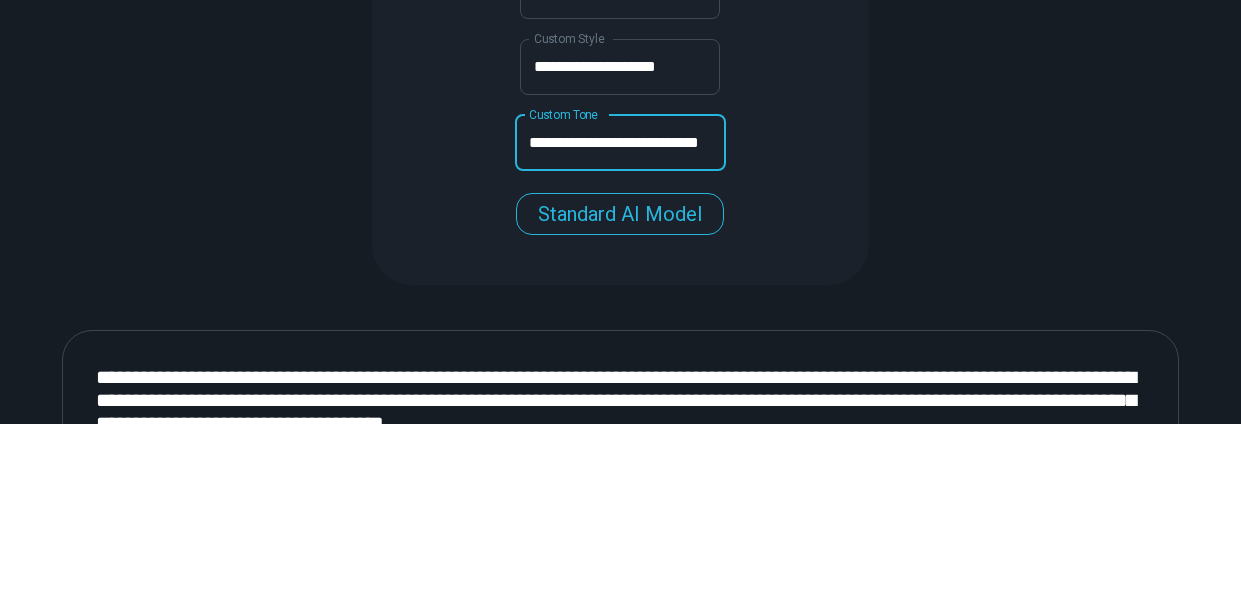 click on "Standard AI Model Advanced AI Model" at bounding box center (620, 395) 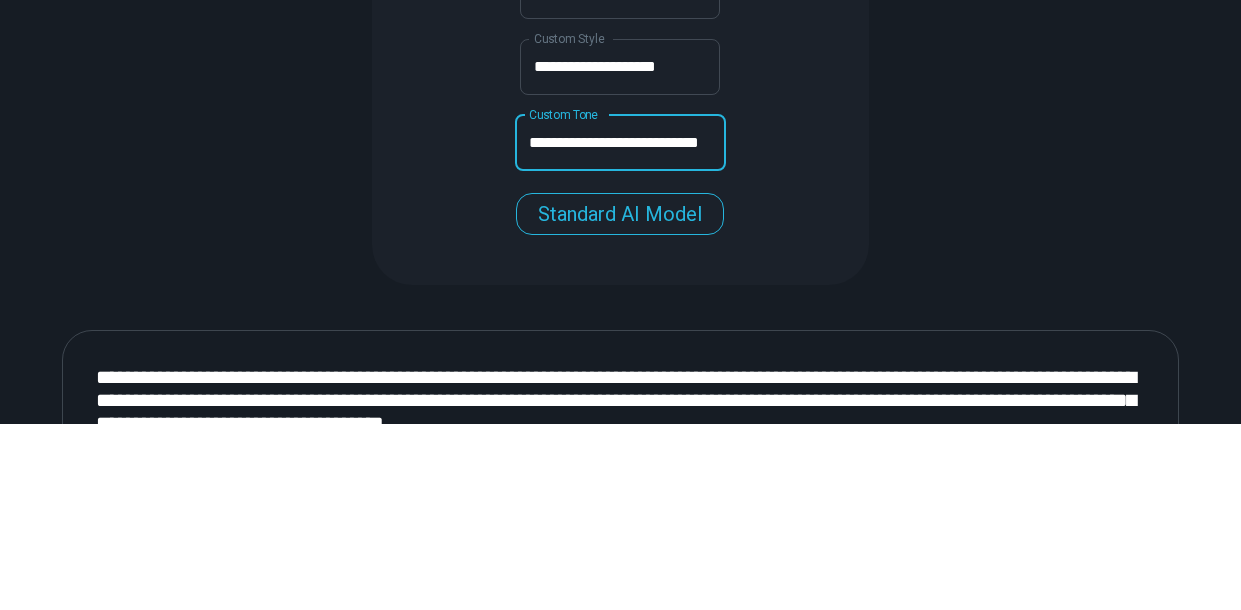 scroll, scrollTop: 0, scrollLeft: 0, axis: both 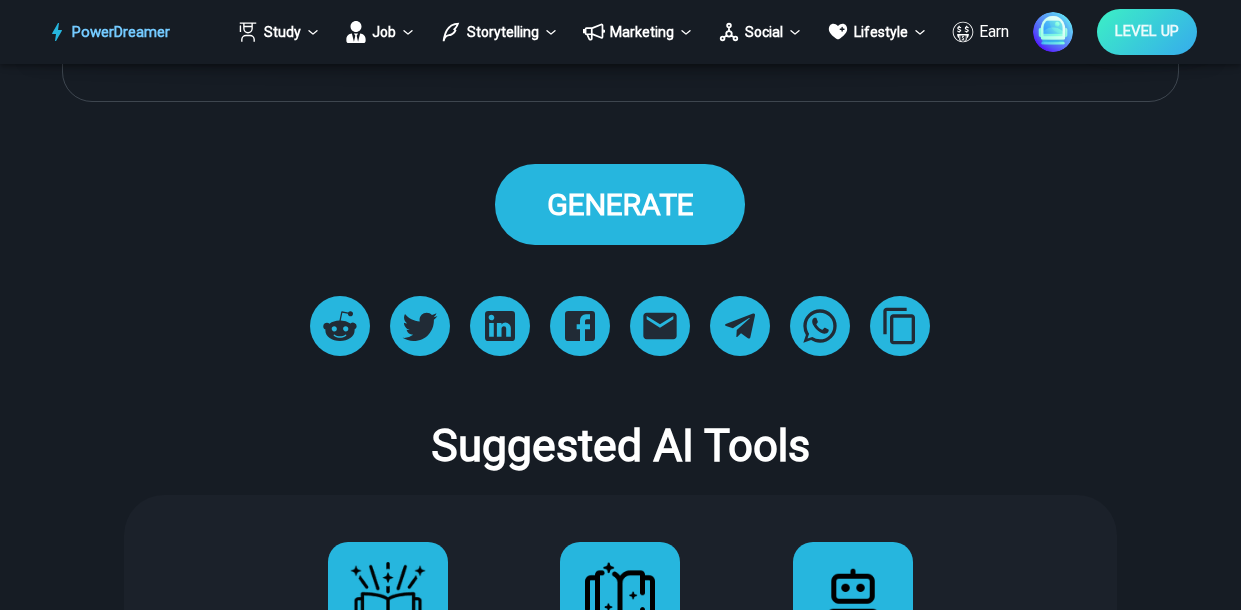 click on "GENERATE" at bounding box center [620, 204] 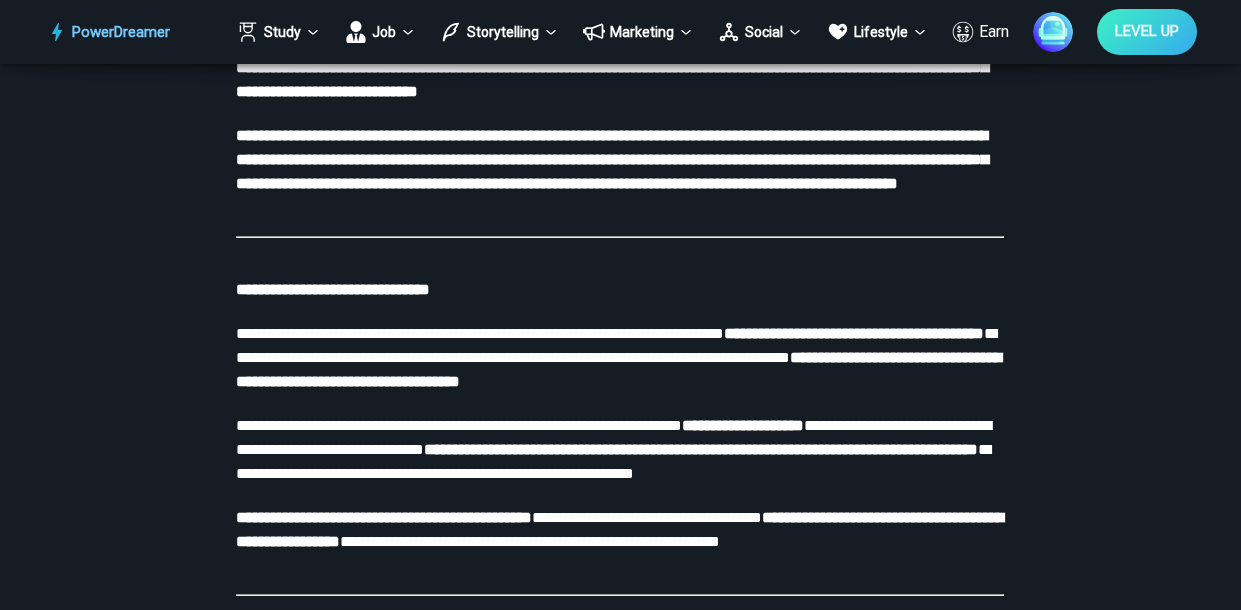 scroll, scrollTop: 2120, scrollLeft: 0, axis: vertical 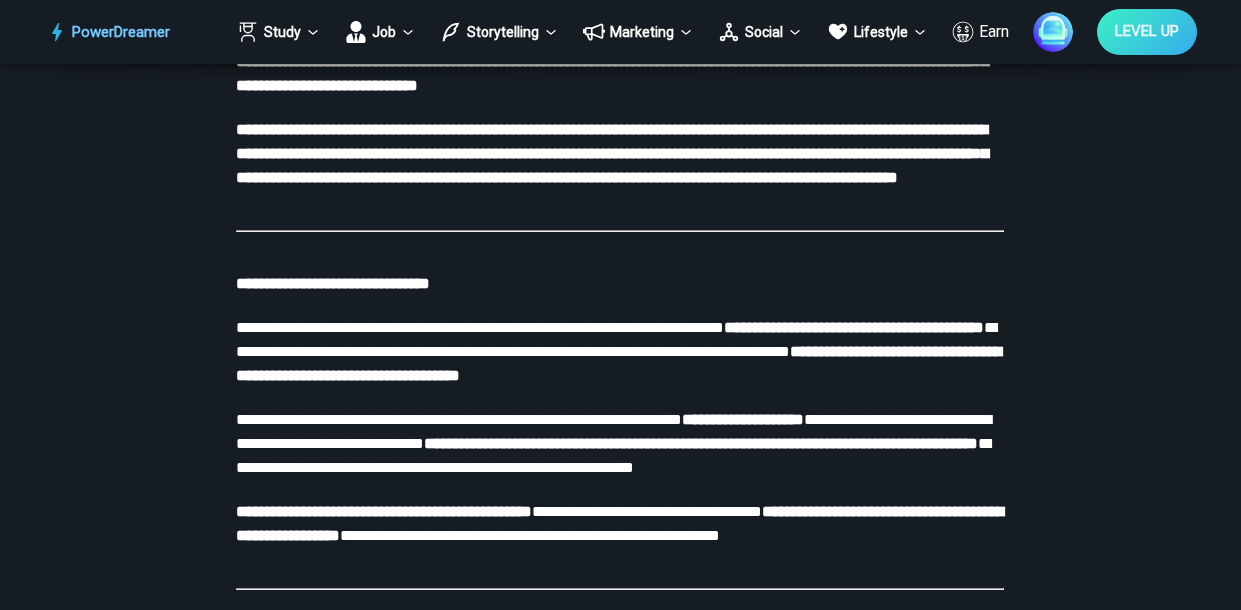 click on "**********" at bounding box center [620, 301] 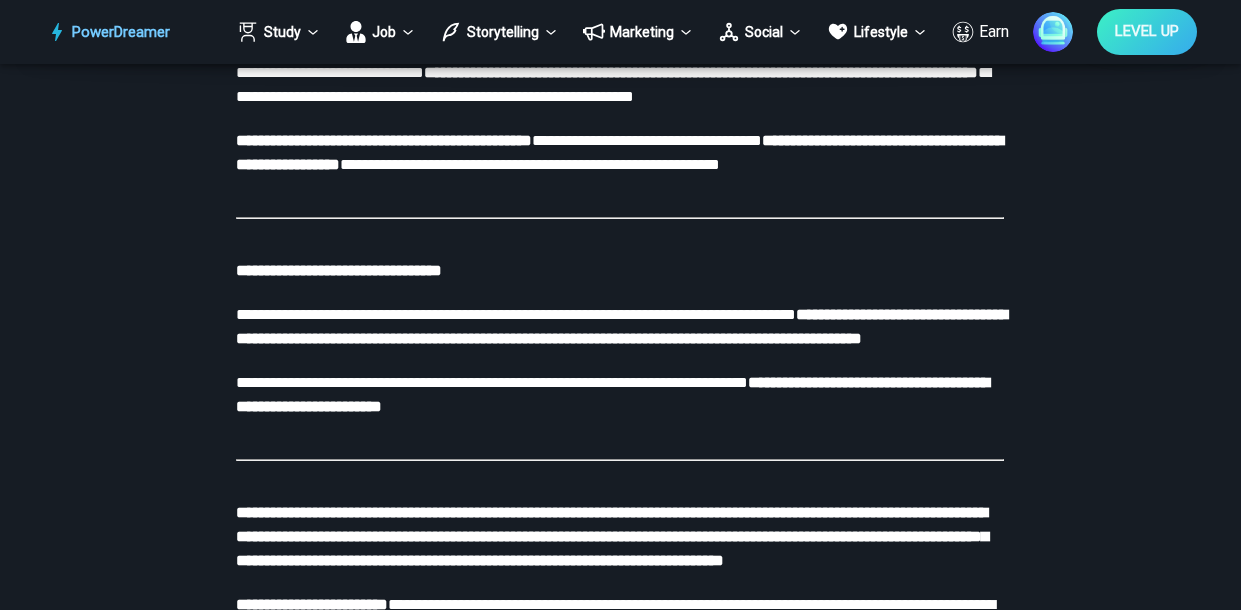 scroll, scrollTop: 2493, scrollLeft: 0, axis: vertical 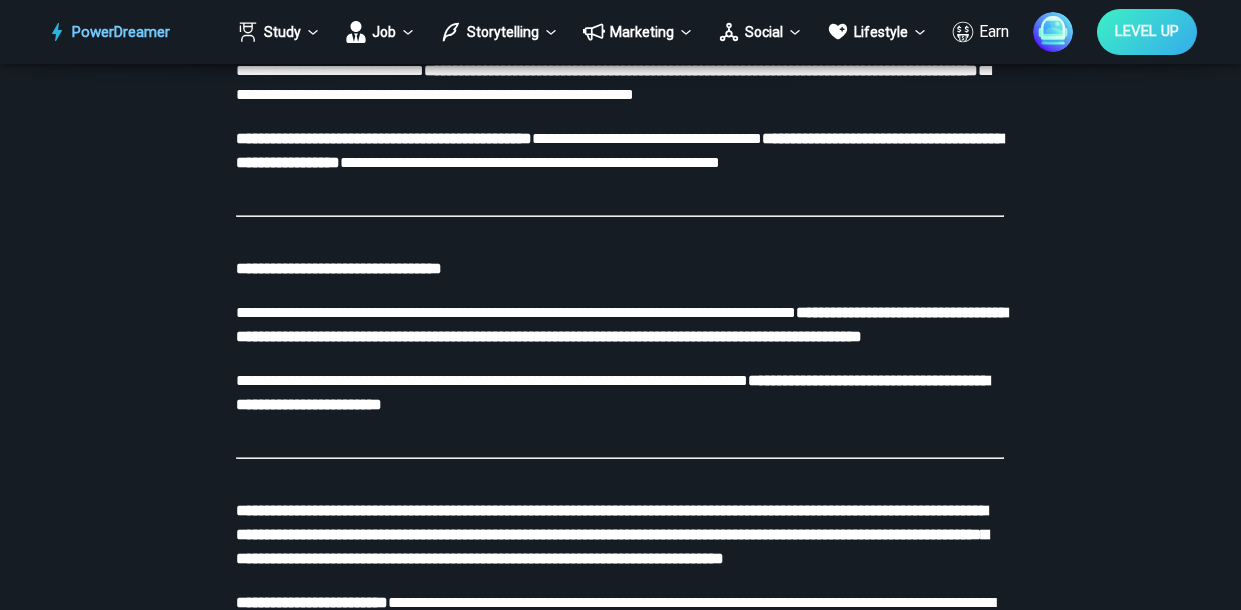 click on "**********" at bounding box center [620, -72] 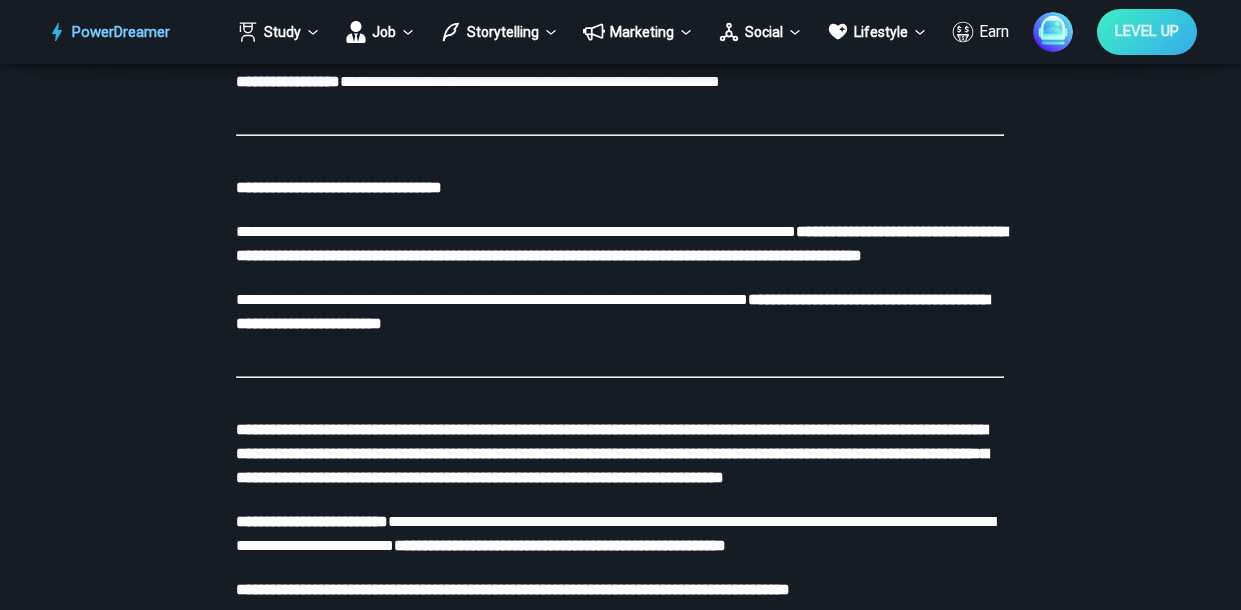 click on "**********" at bounding box center [620, -153] 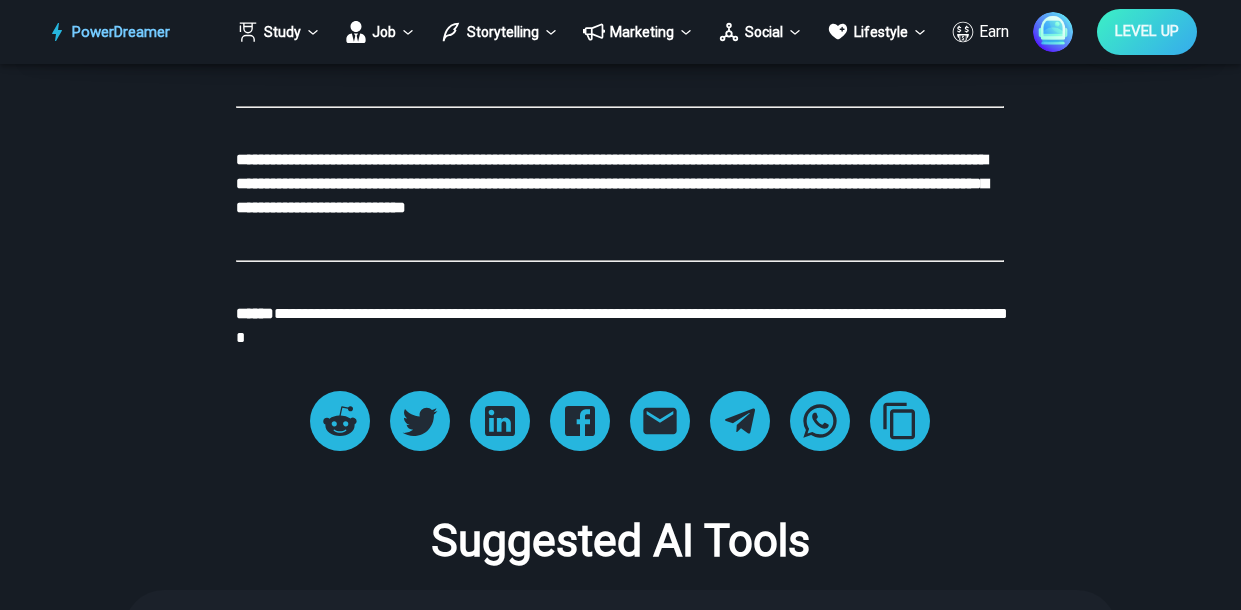 scroll, scrollTop: 4258, scrollLeft: 0, axis: vertical 